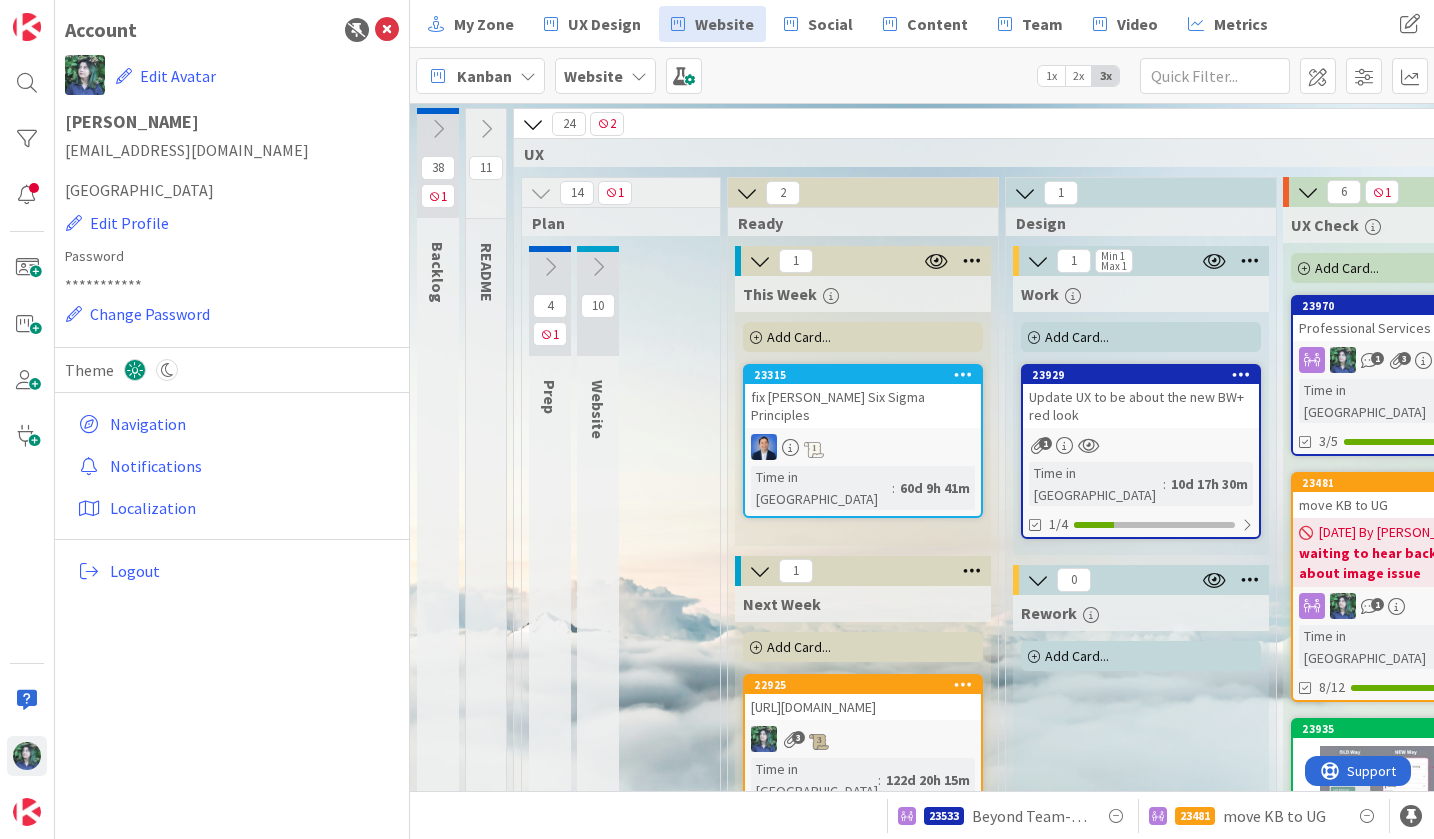 scroll, scrollTop: 0, scrollLeft: 0, axis: both 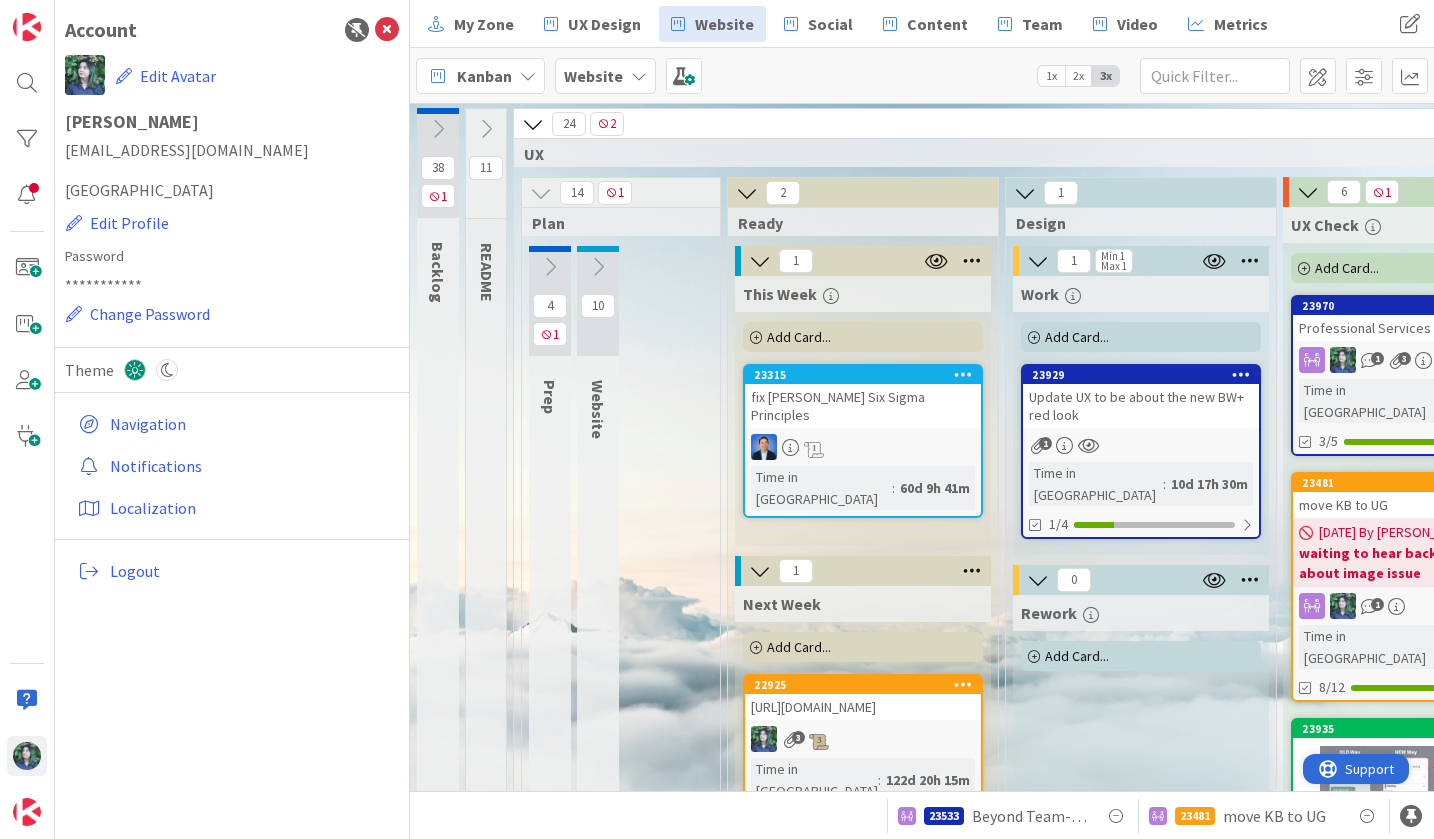 click on "Support" at bounding box center (1369, 769) 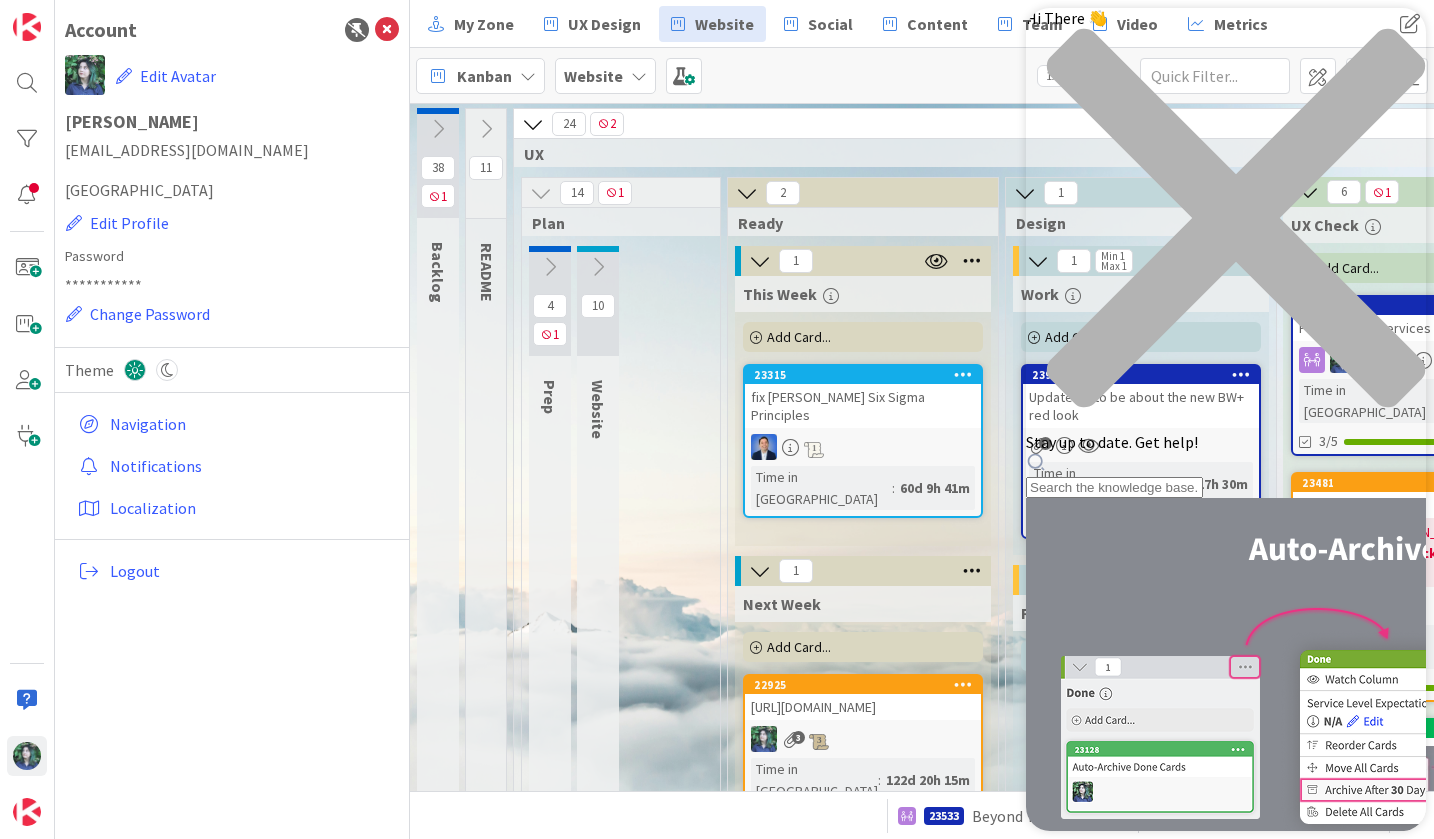 scroll, scrollTop: 0, scrollLeft: 0, axis: both 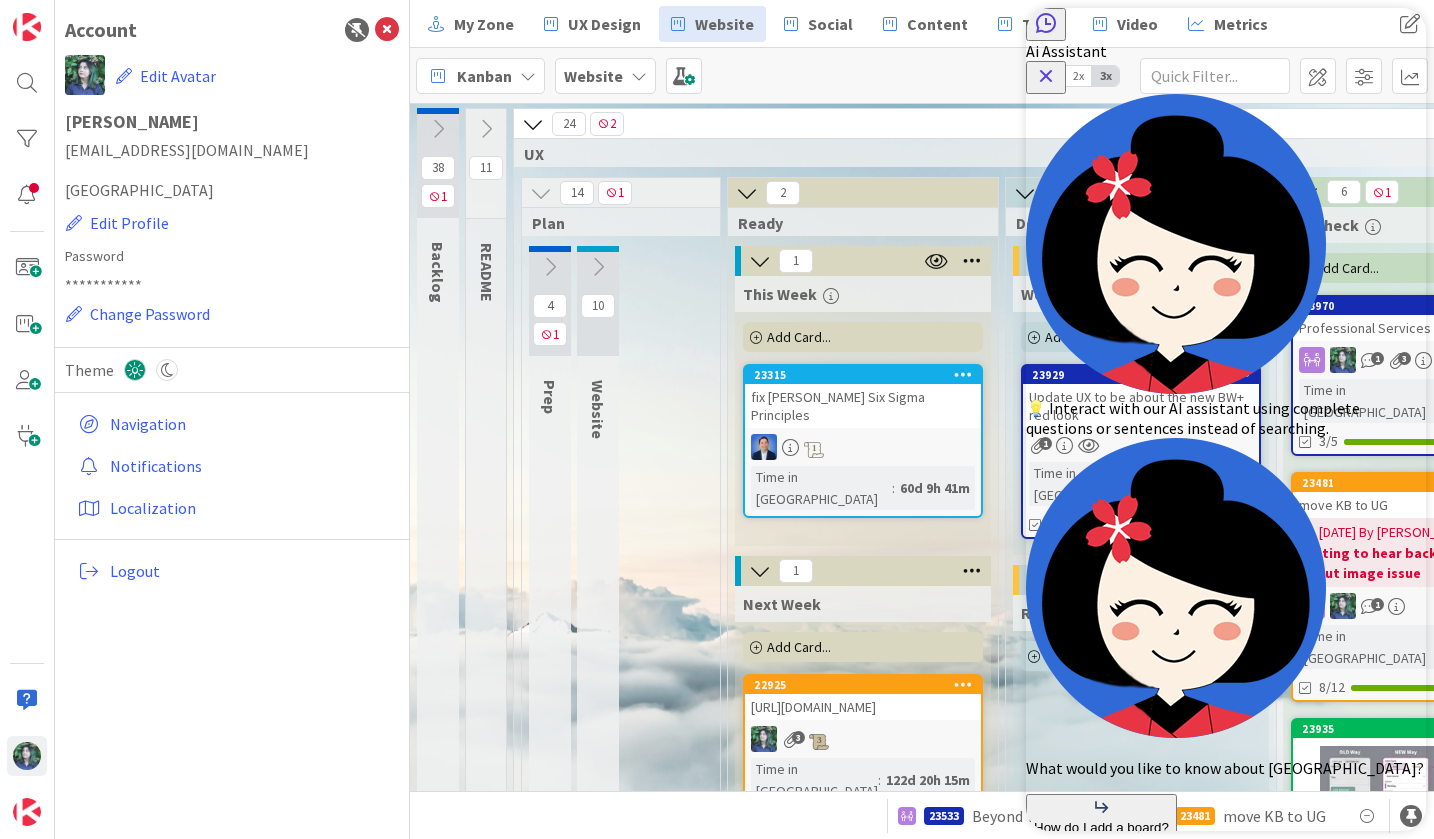 click at bounding box center (1106, 973) 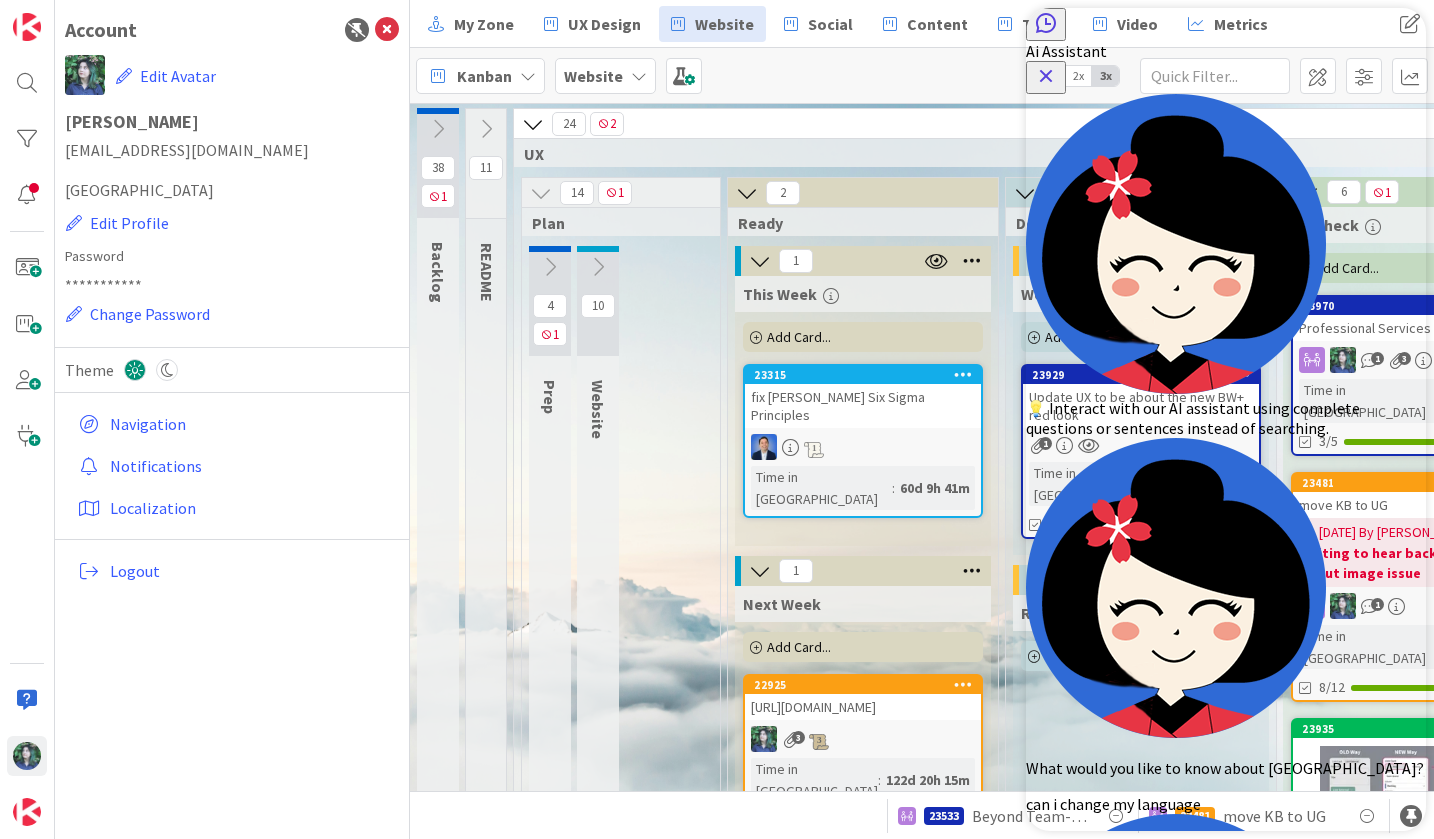 scroll, scrollTop: 0, scrollLeft: 0, axis: both 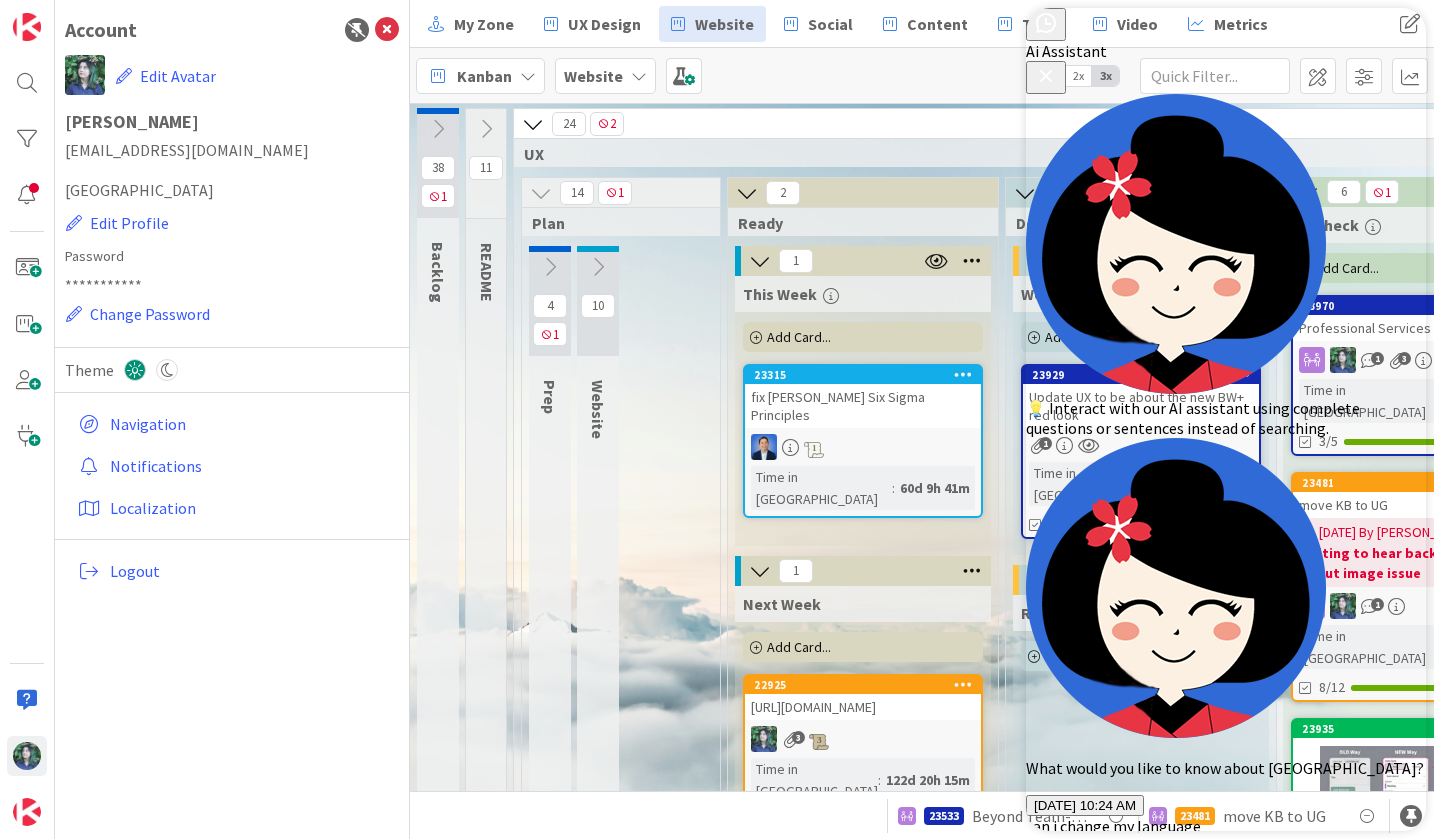 click at bounding box center (1106, 1325) 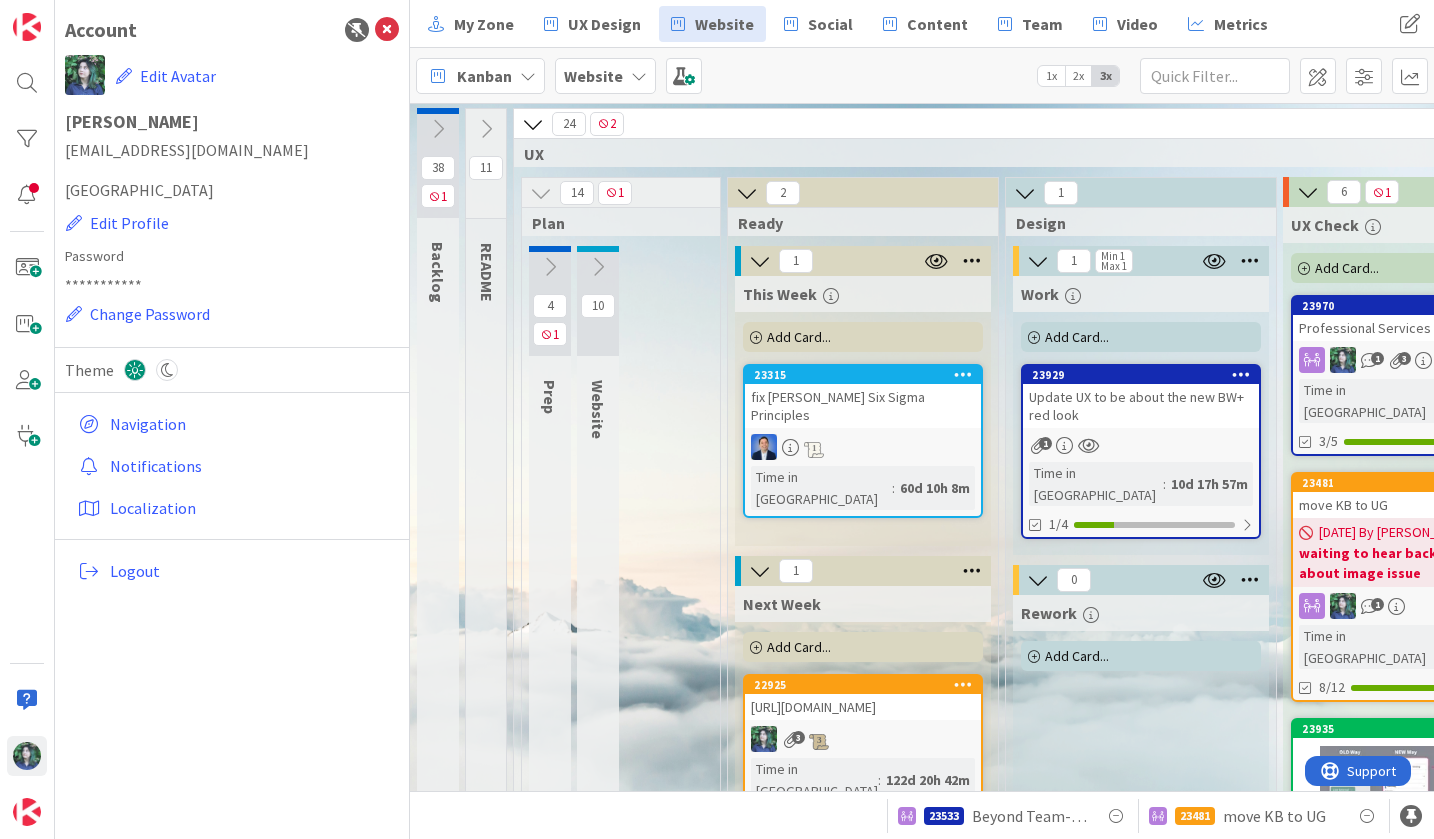 scroll, scrollTop: 0, scrollLeft: 0, axis: both 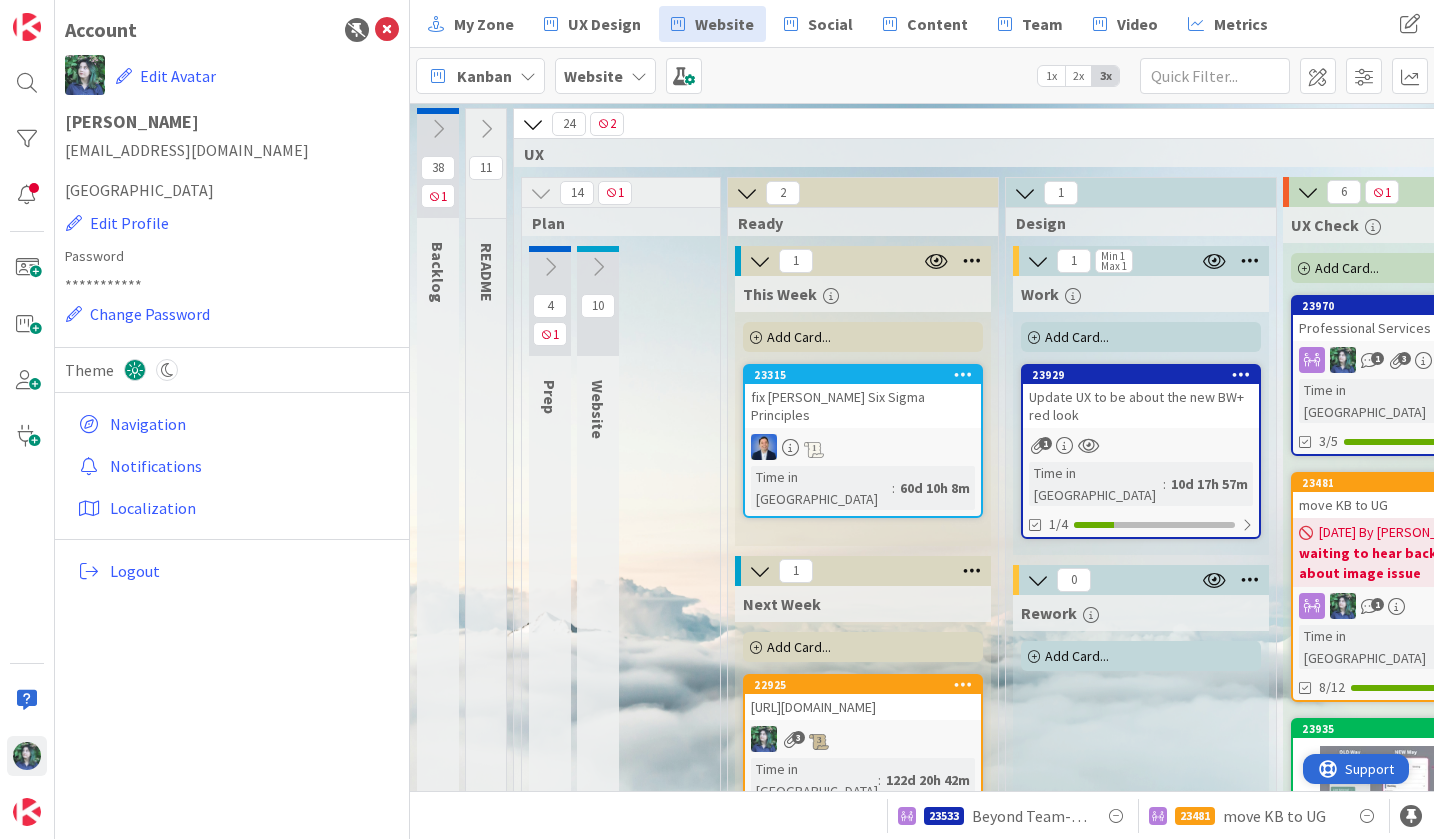 click on "Support" at bounding box center [1356, 769] 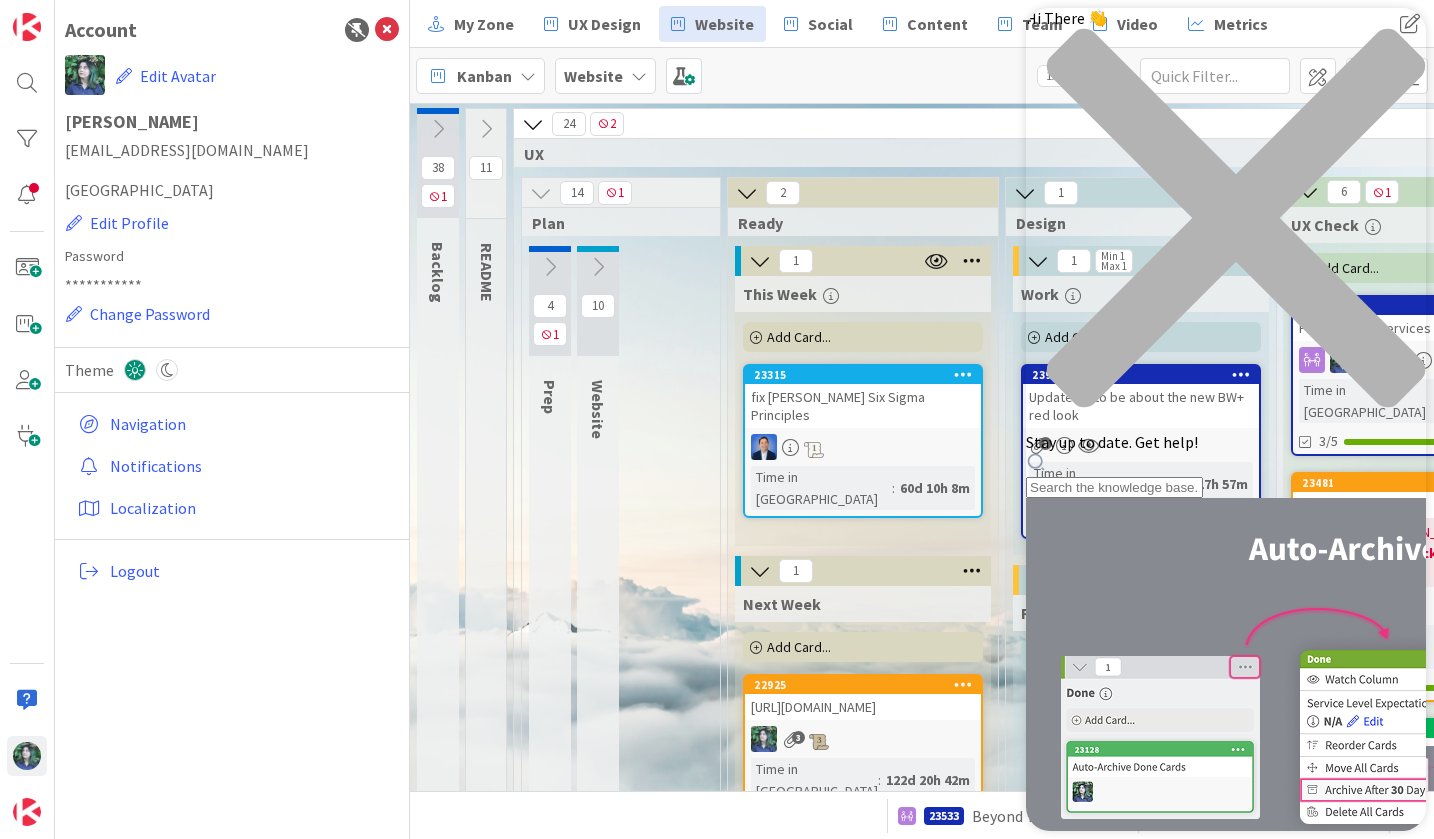 scroll, scrollTop: 0, scrollLeft: 0, axis: both 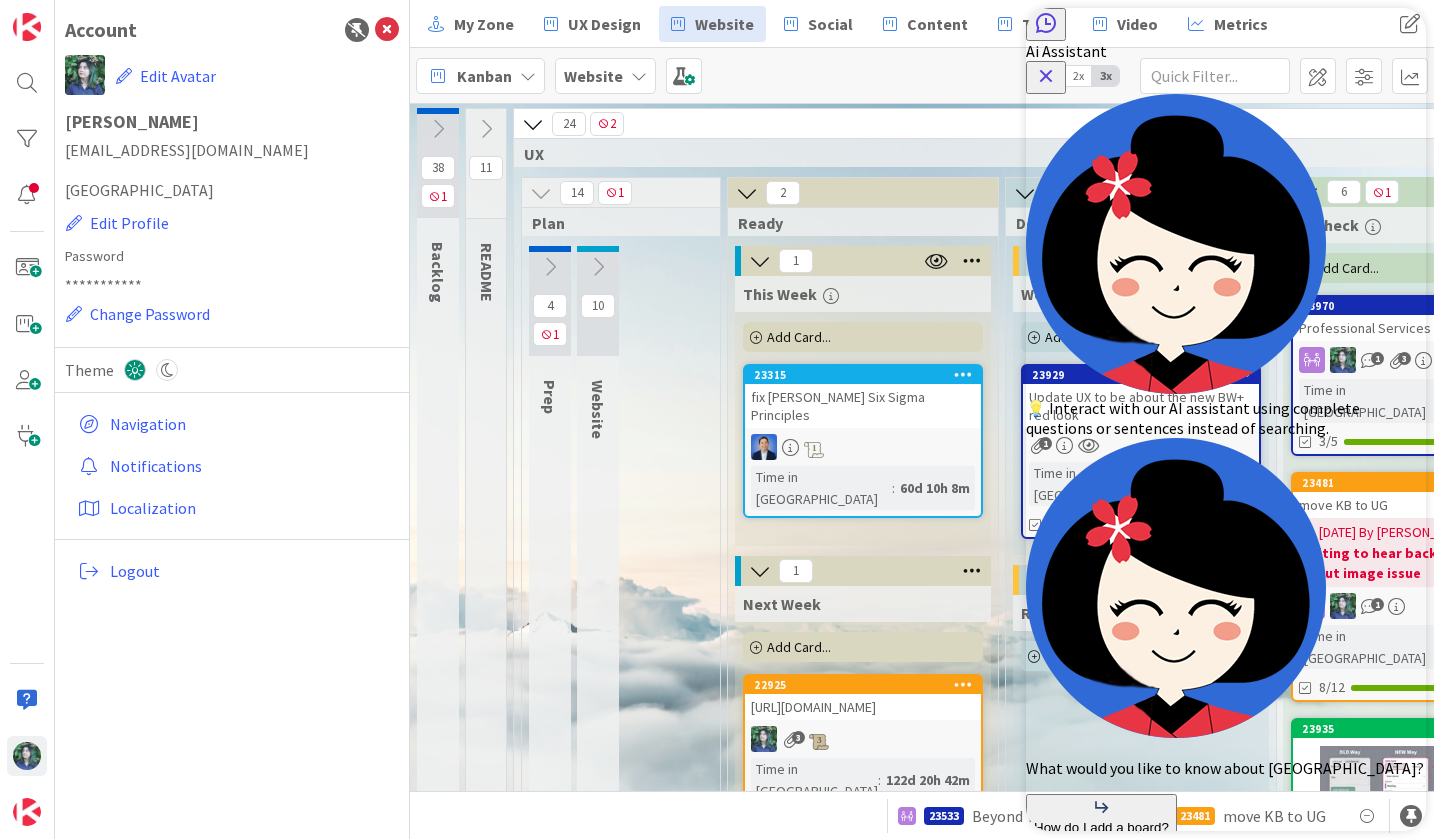 click at bounding box center (1106, 973) 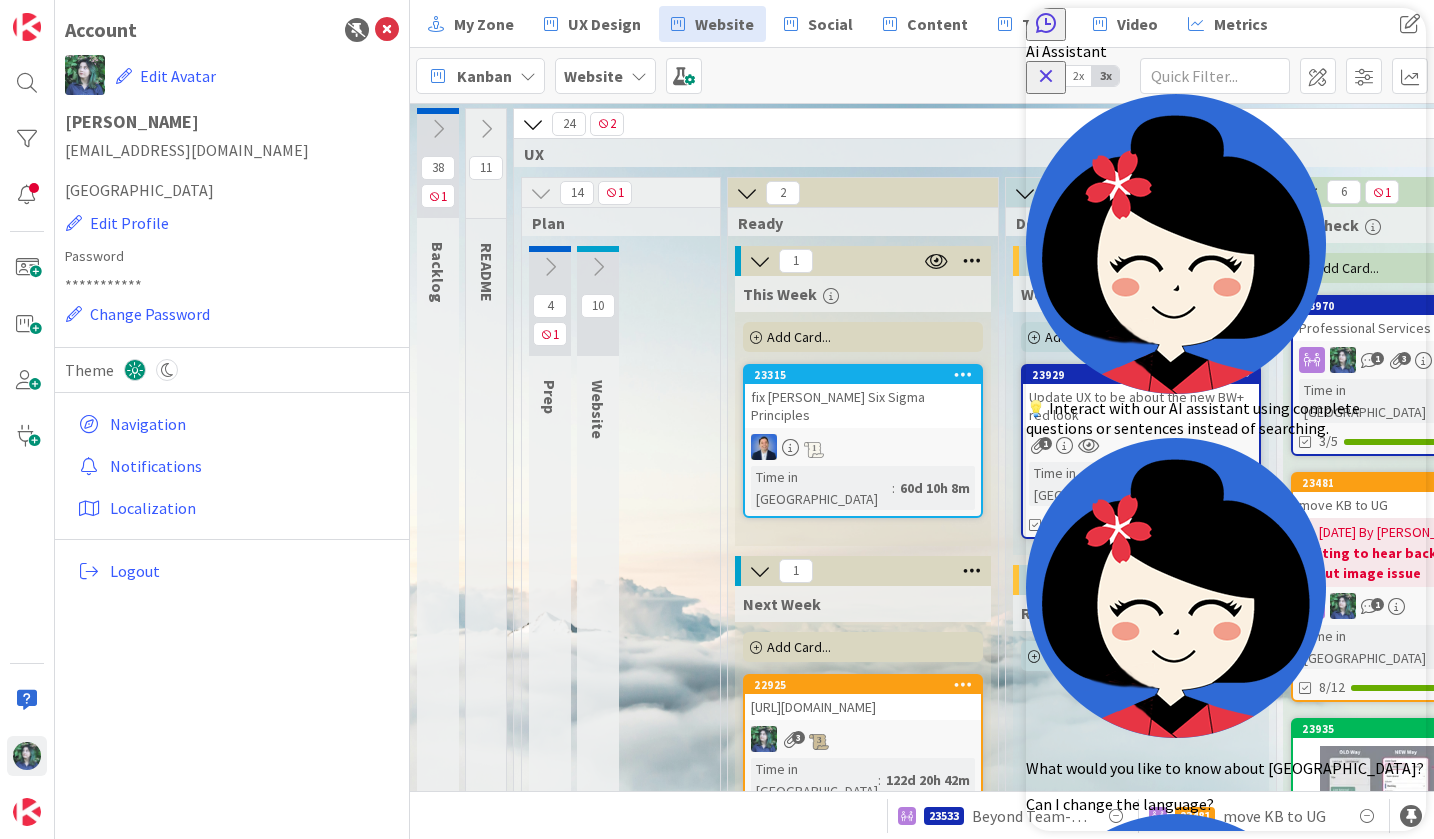 scroll, scrollTop: 0, scrollLeft: 0, axis: both 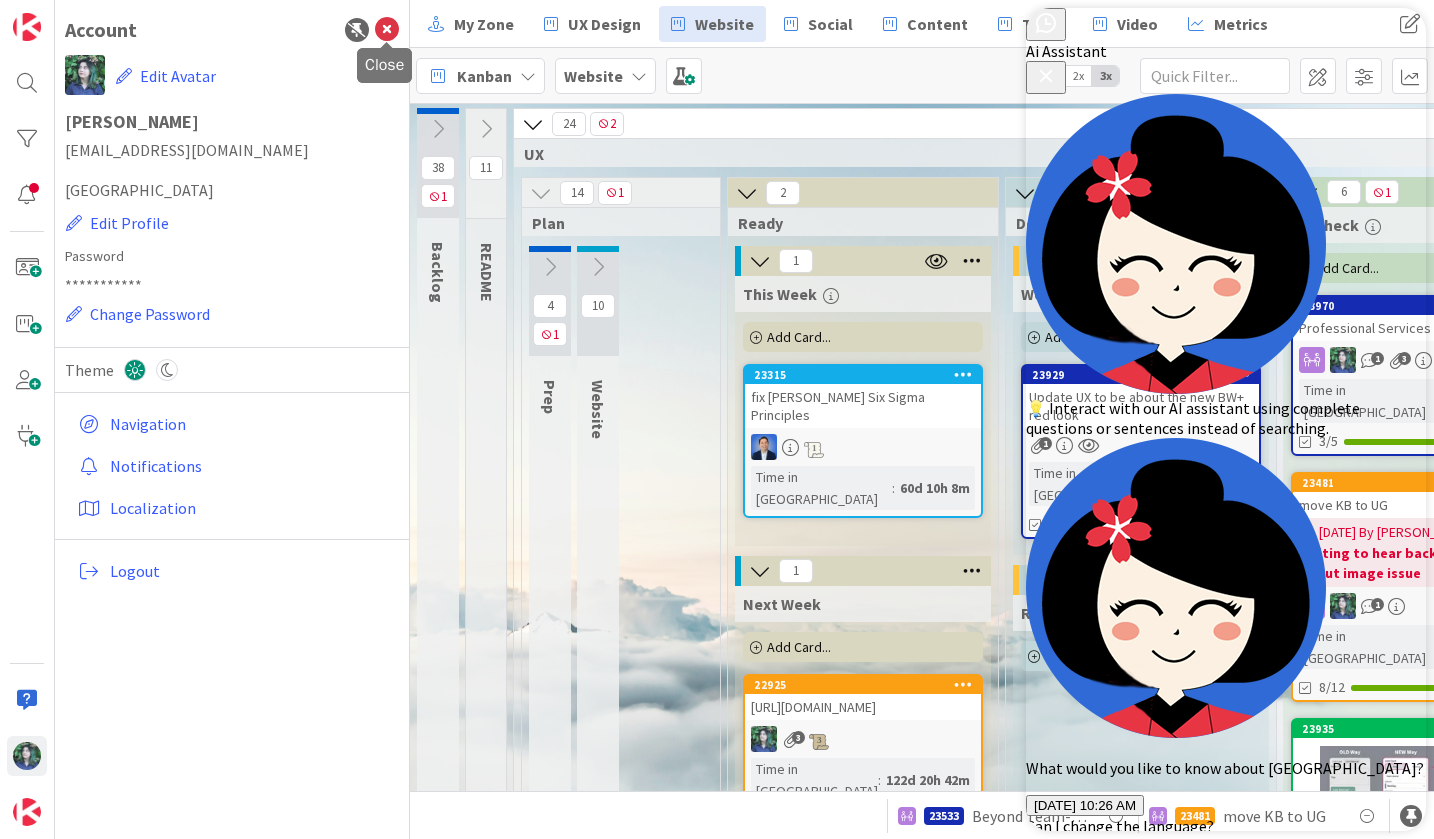 click on "Account" at bounding box center [232, 30] 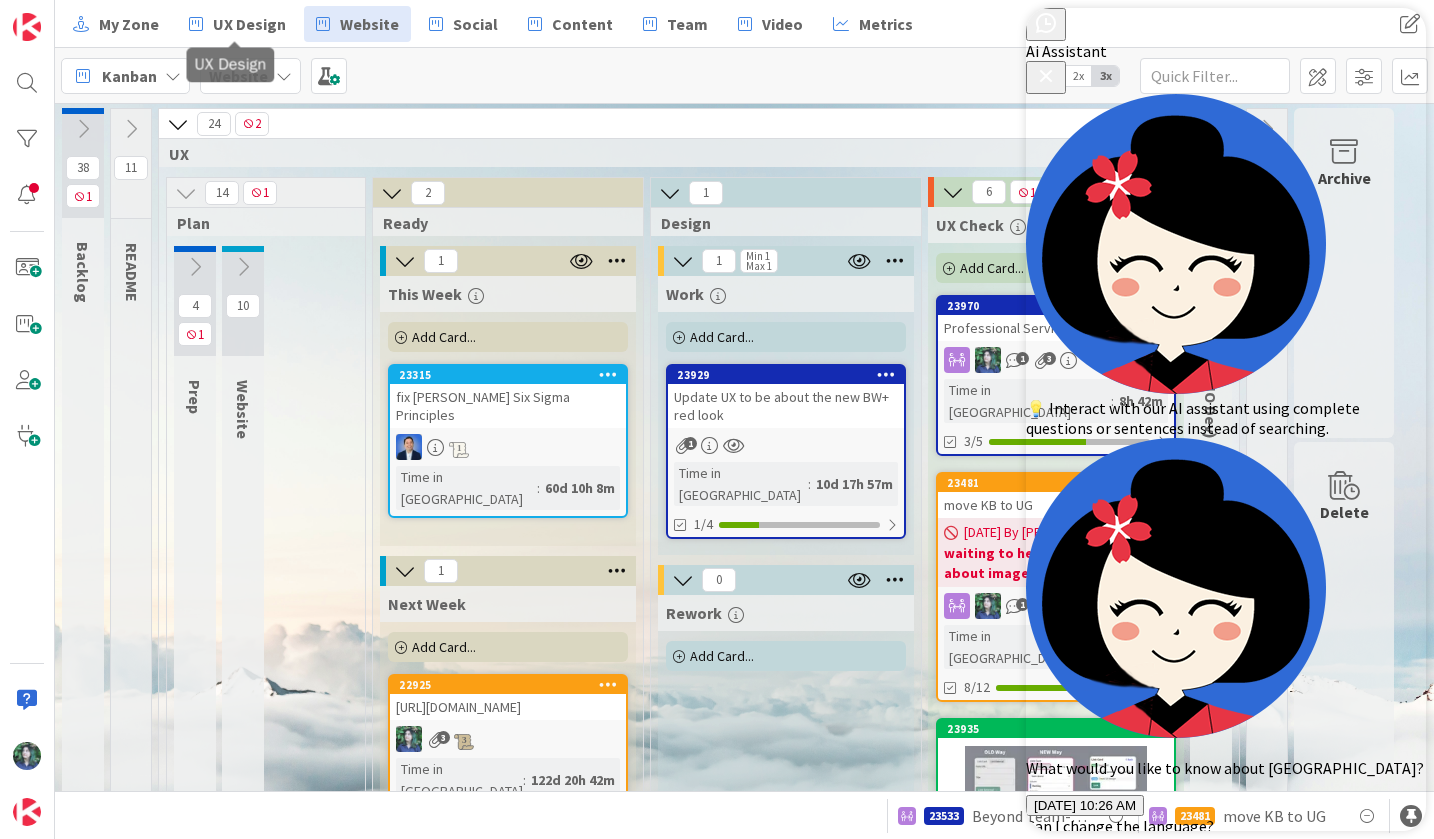click on "My Zone UX Design Website Social Content Team Video Metrics My Zone UX Design Website Social Content Team Video Metrics" at bounding box center [744, 24] 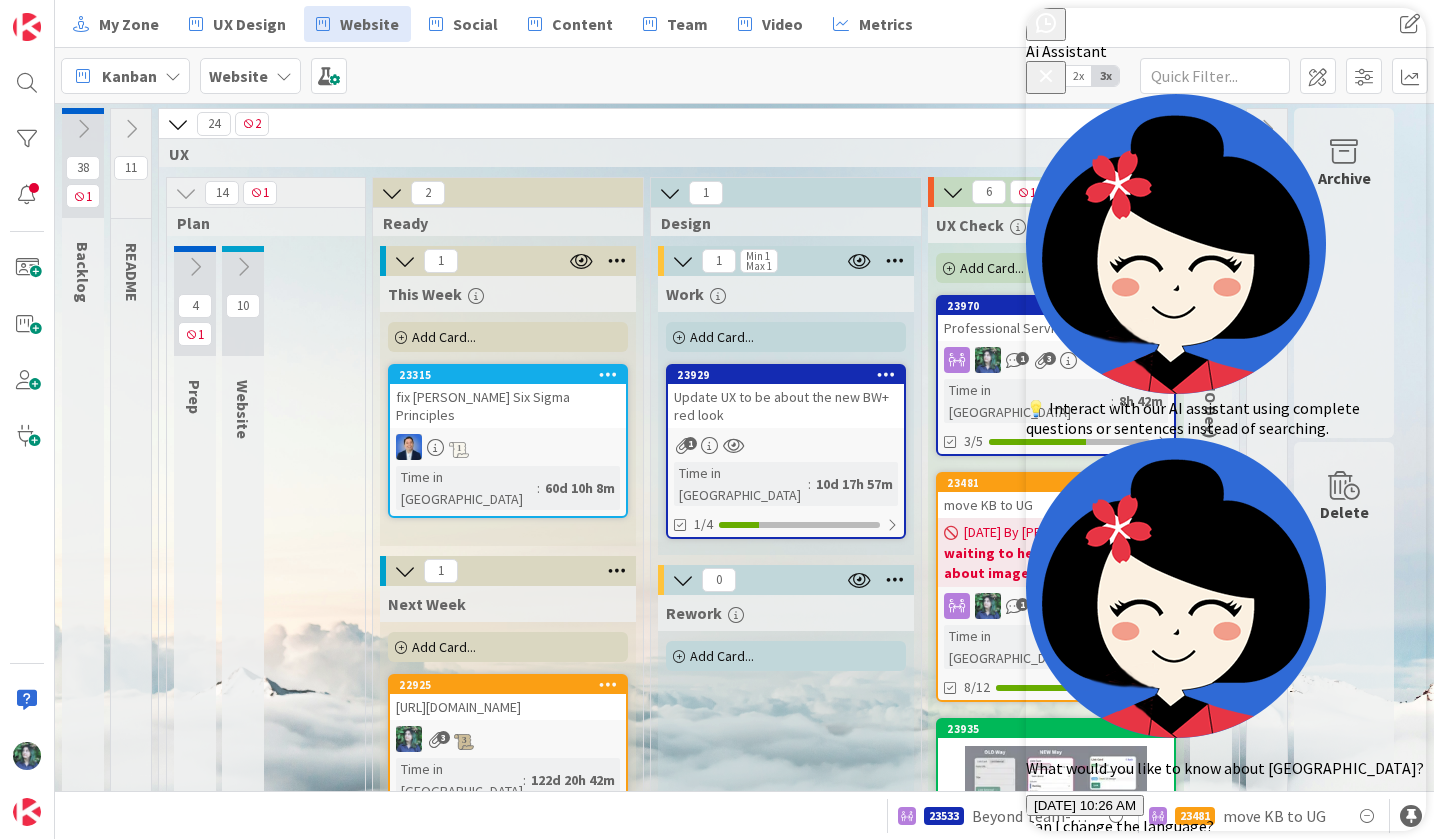 click on "Website" at bounding box center [238, 76] 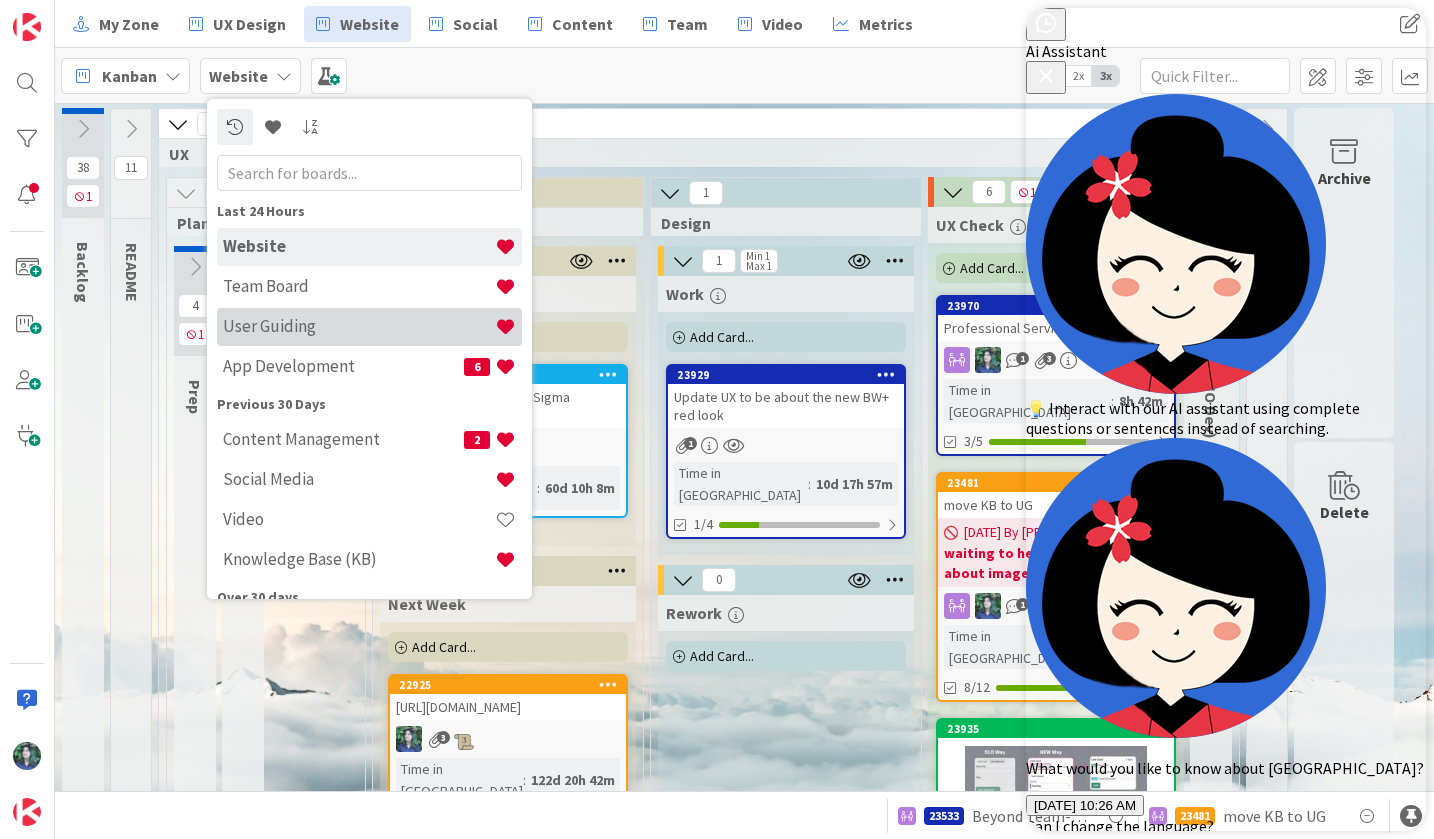 click on "User Guiding" at bounding box center (369, 327) 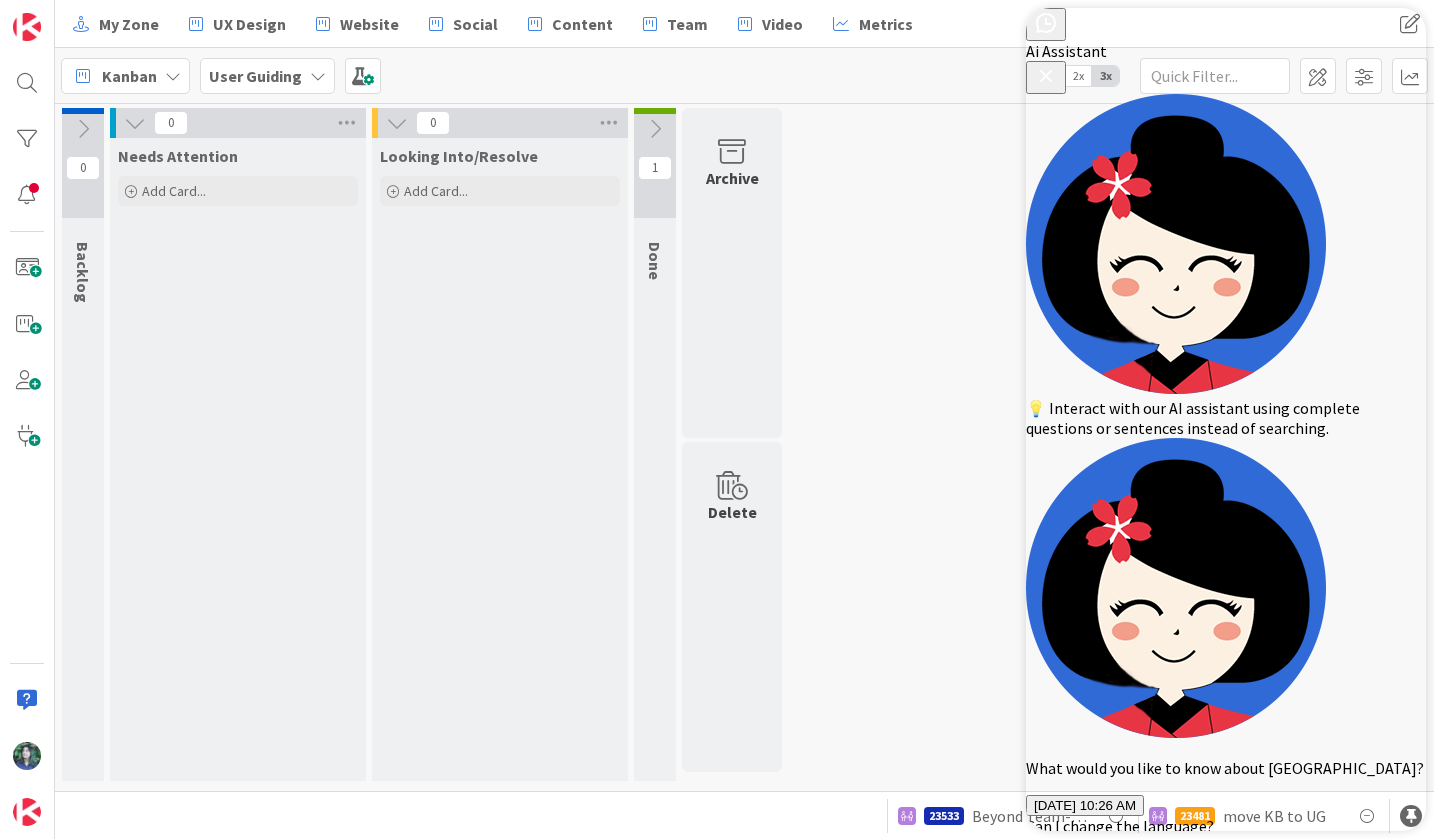 scroll, scrollTop: 0, scrollLeft: 0, axis: both 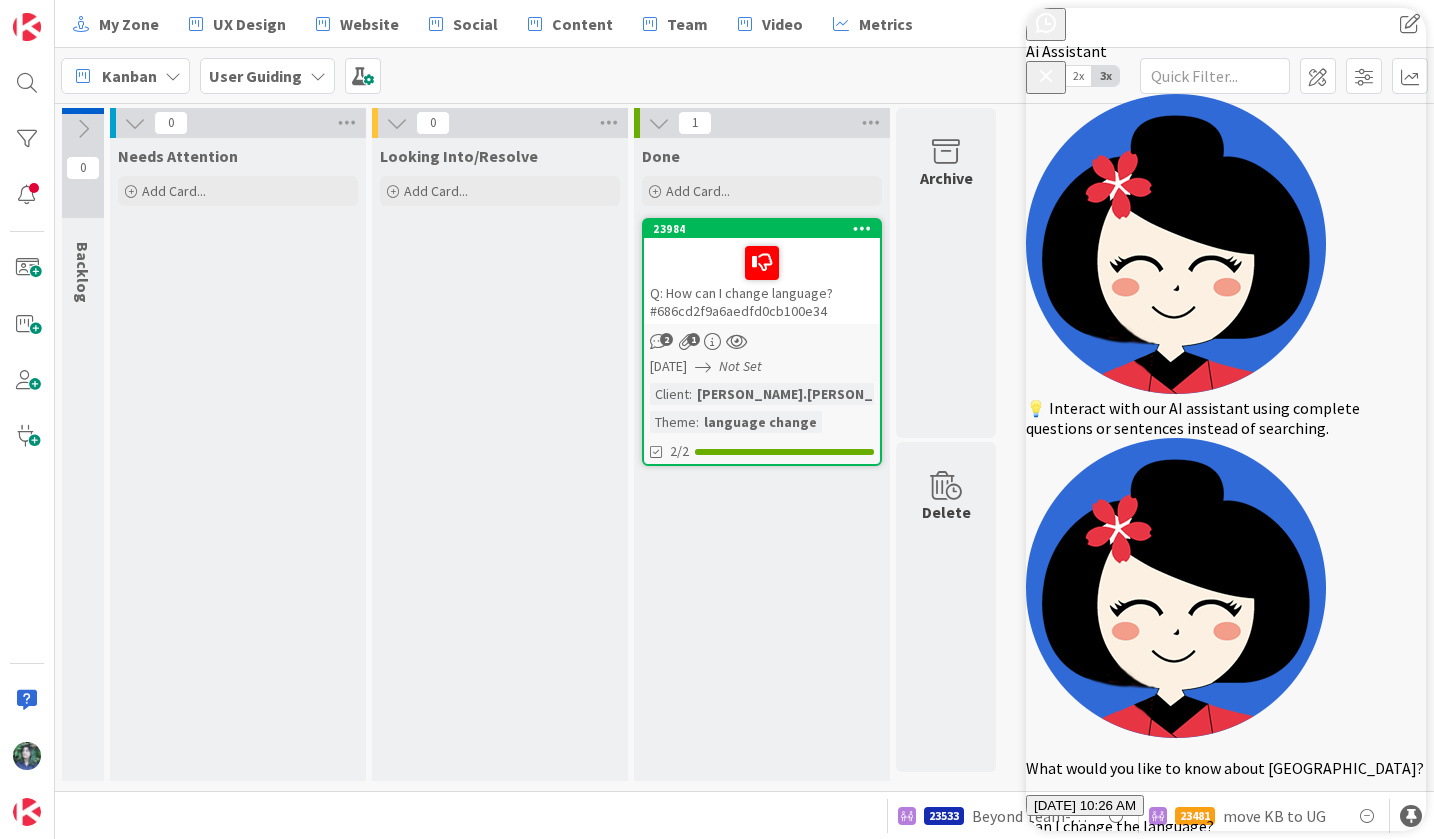 click on "martino.musumeci@aldi..." at bounding box center [830, 394] 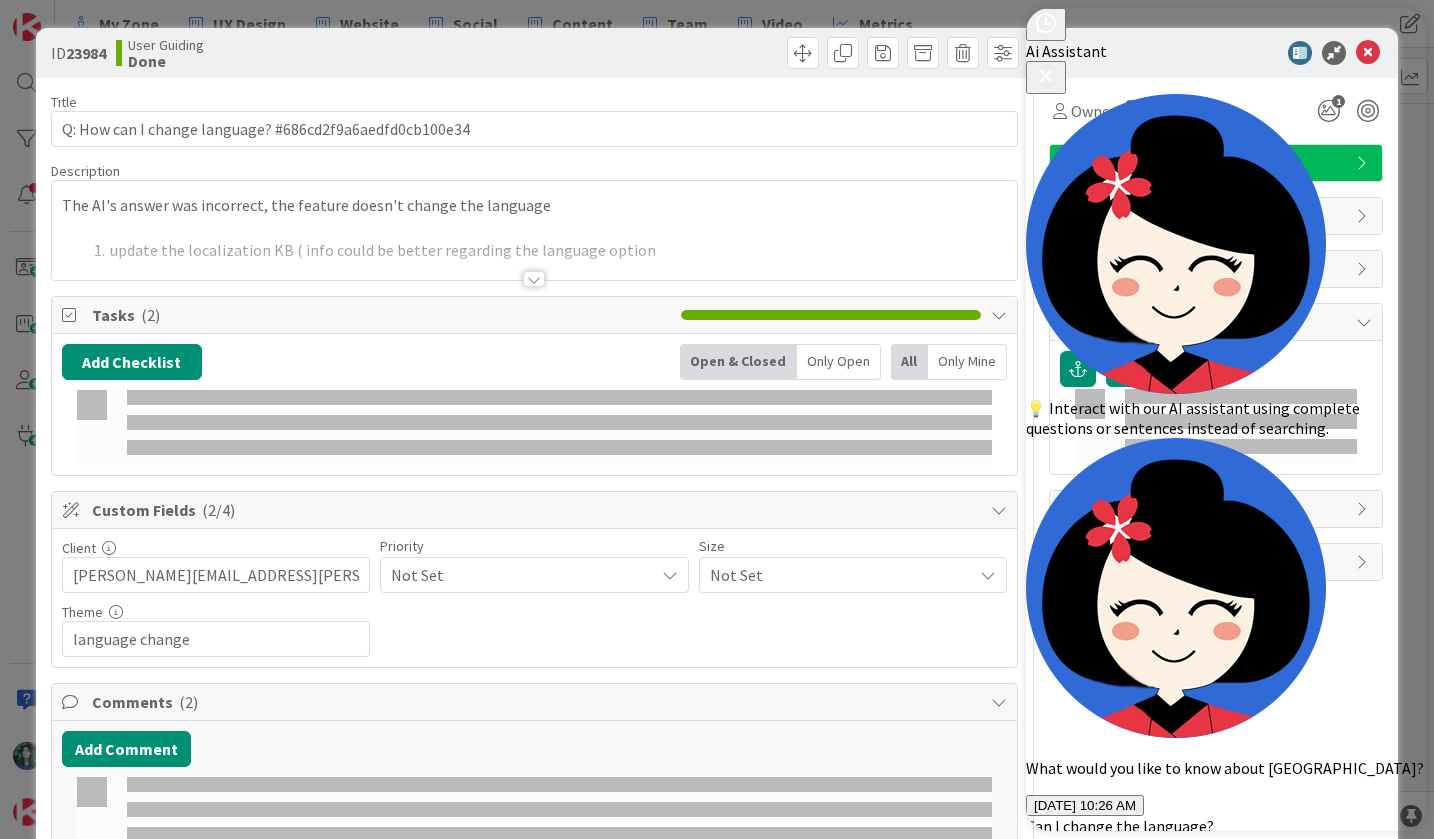 scroll, scrollTop: 0, scrollLeft: 0, axis: both 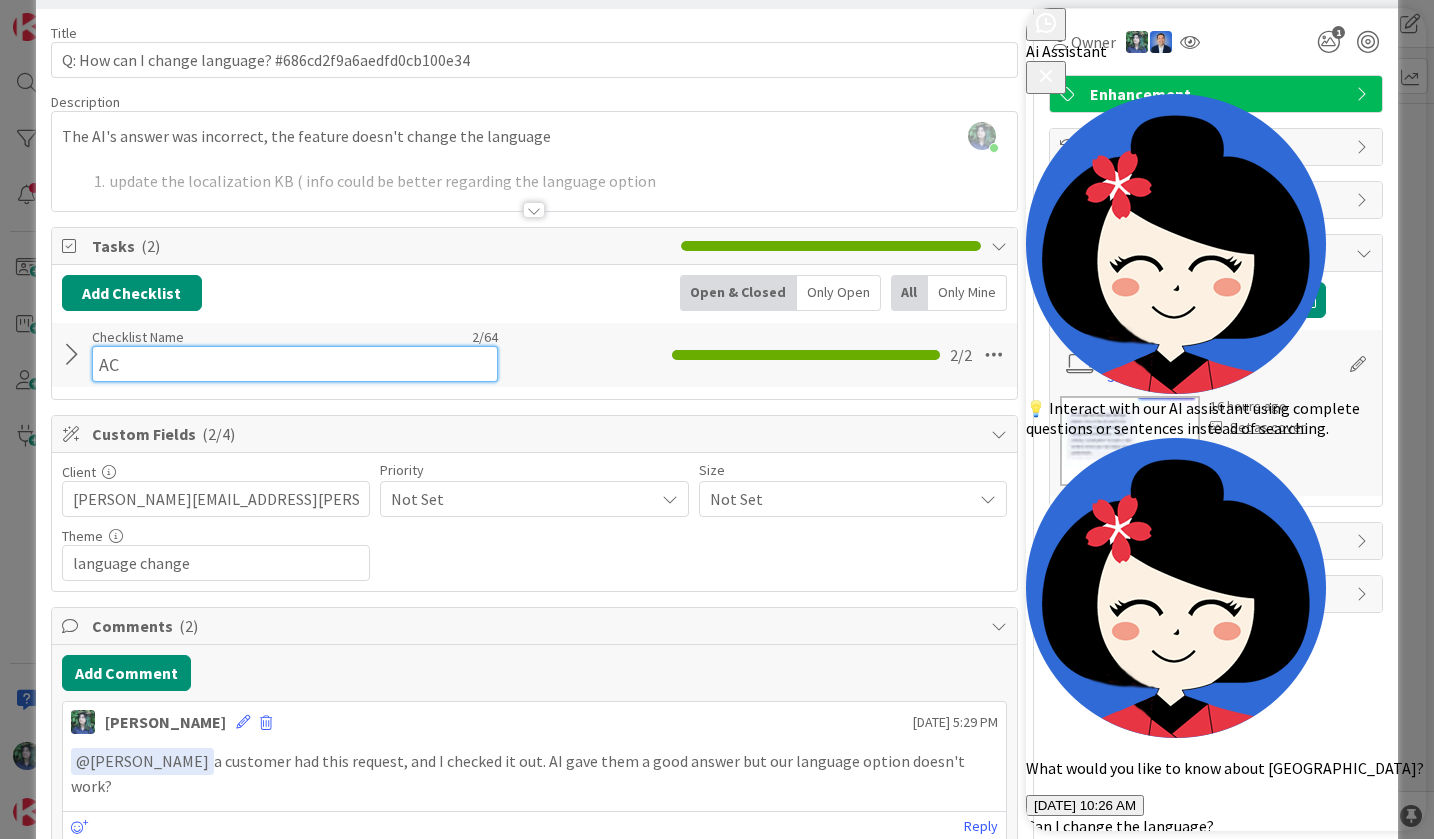 click on "Checklist Name 2 / 64 AC" at bounding box center (295, 355) 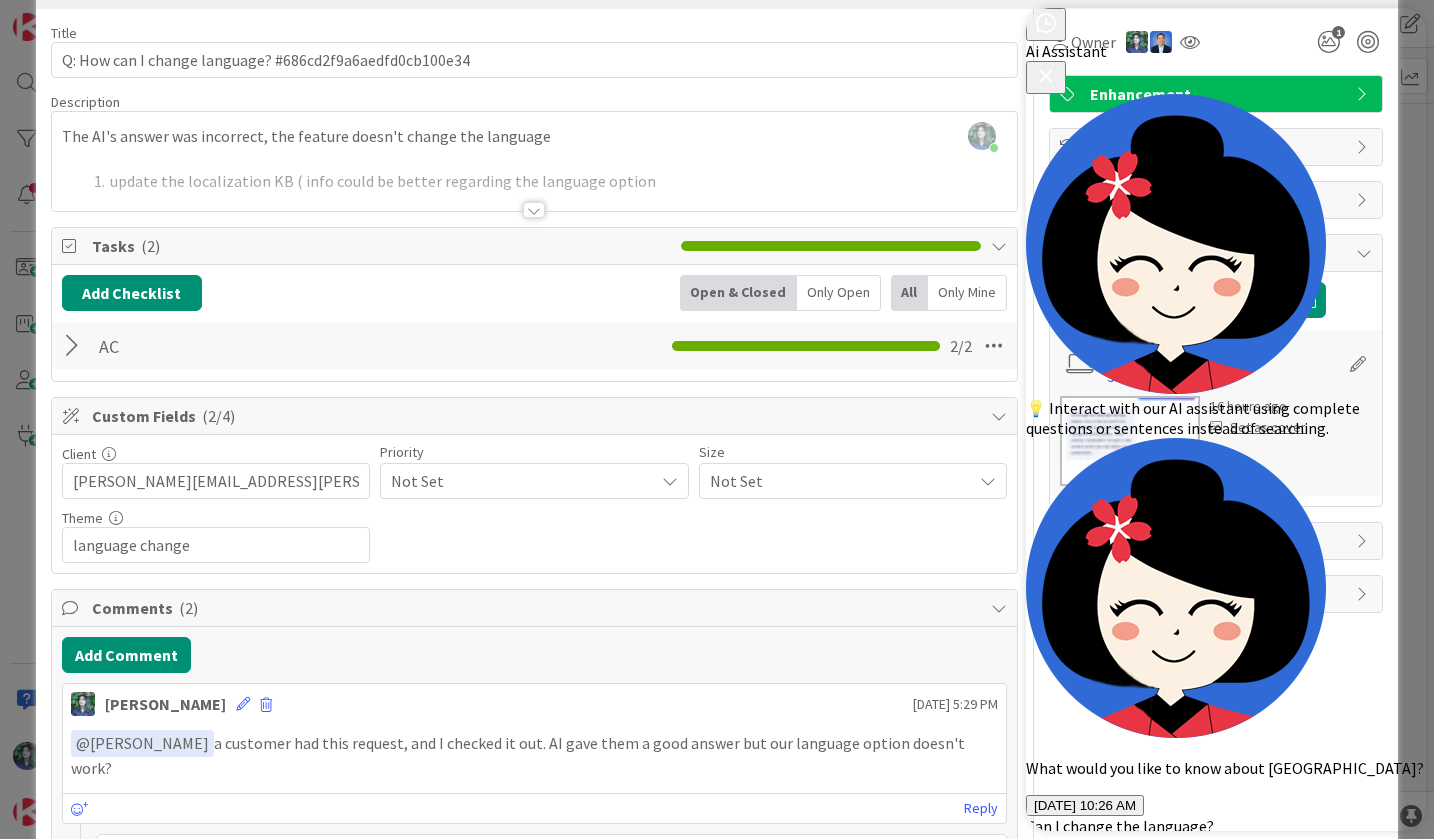 click on "AC Checklist Name 2 / 64 AC 2 / 2" at bounding box center [534, 346] 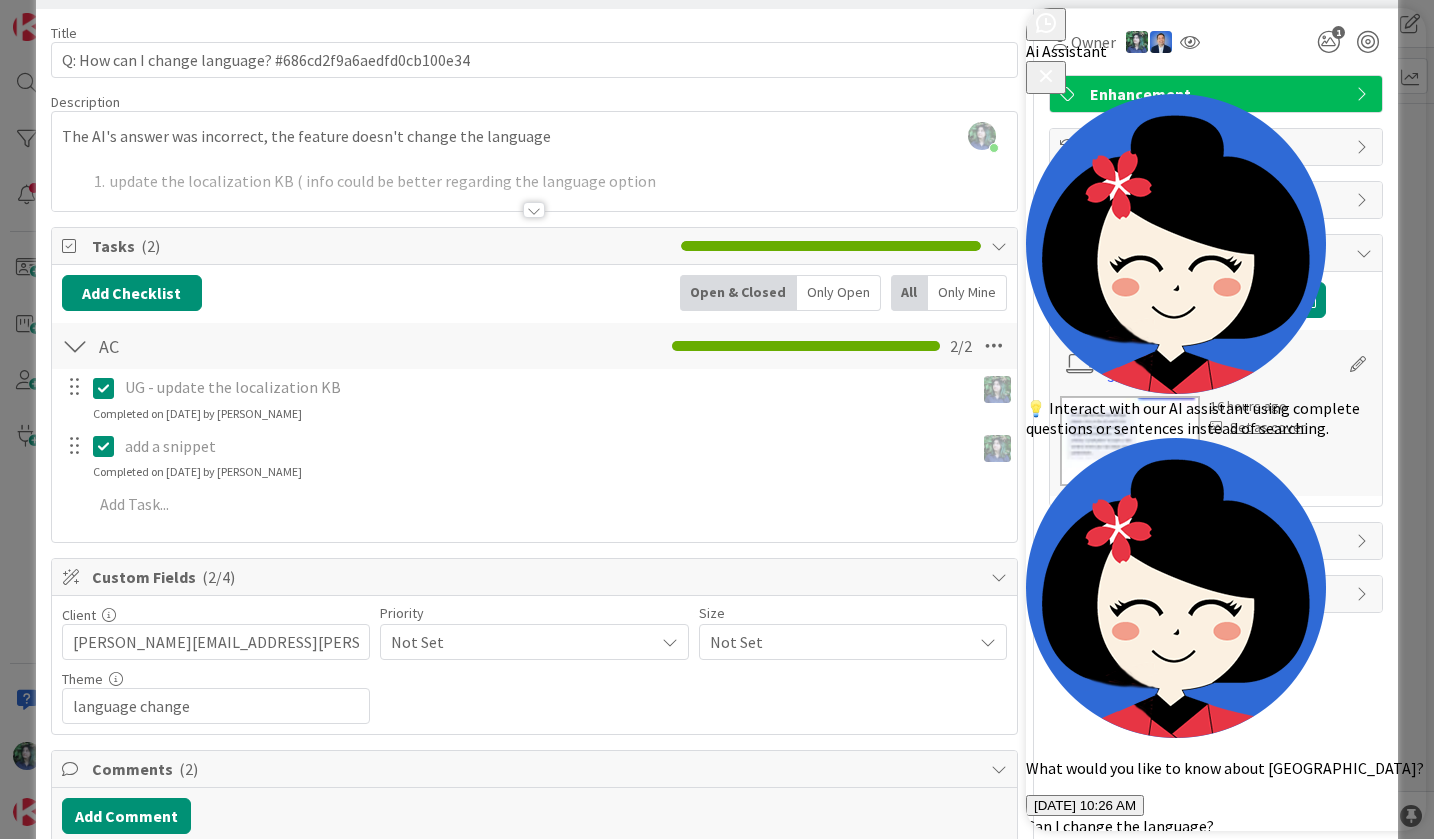 click on "UG - update the localization KB Navigate forward to interact with the calendar and select a date. Press the question mark key to get the keyboard shortcuts for changing dates. Update Cancel Completed on 07/10/2025 by Chloe R add a snippet Navigate forward to interact with the calendar and select a date. Press the question mark key to get the keyboard shortcuts for changing dates. Update Cancel Completed on 07/10/2025 by Chloe R Navigate forward to interact with the calendar and select a date. Press the question mark key to get the keyboard shortcuts for changing dates. Add Add Multiple Cancel" at bounding box center (534, 449) 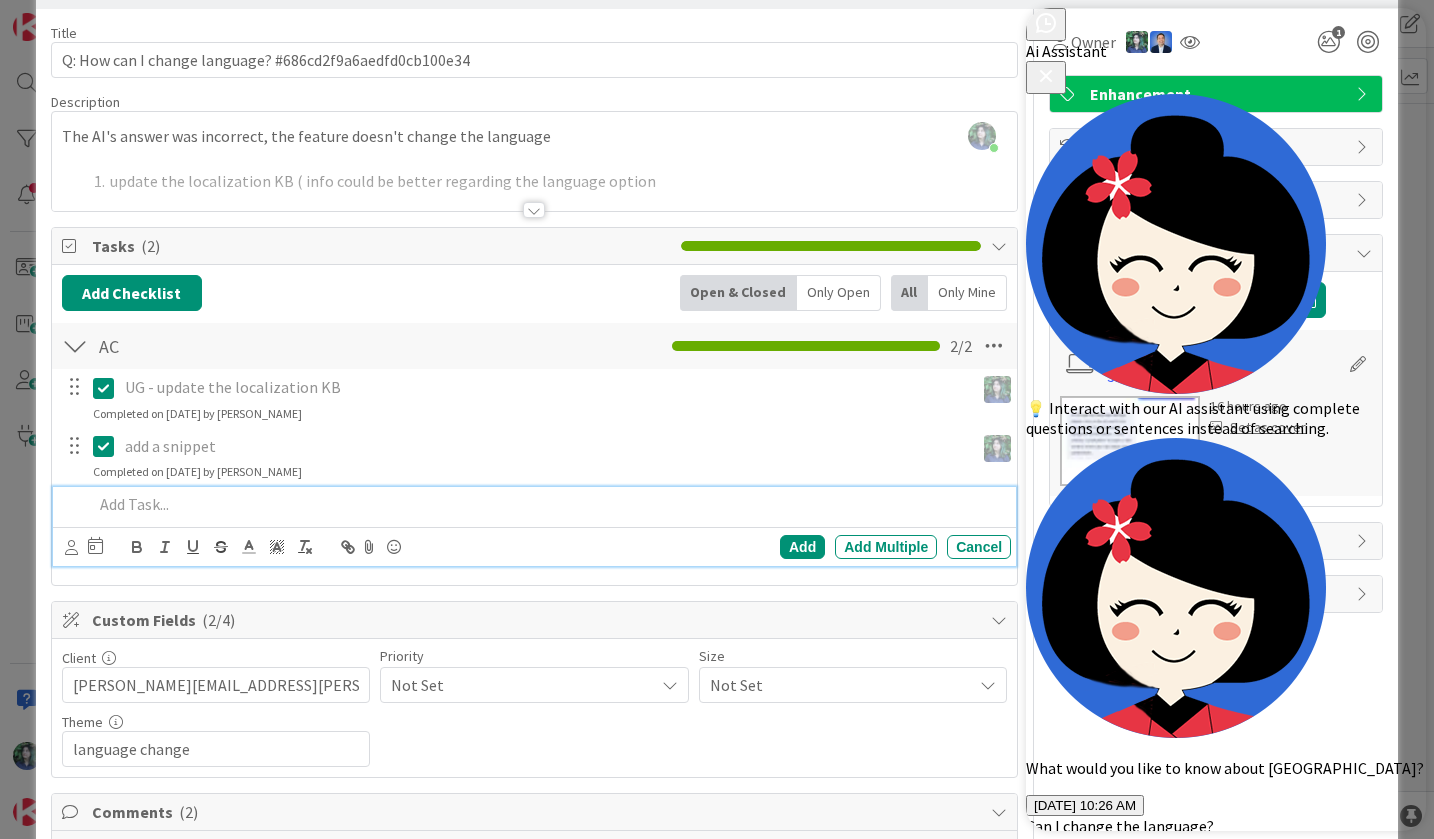 click at bounding box center [548, 504] 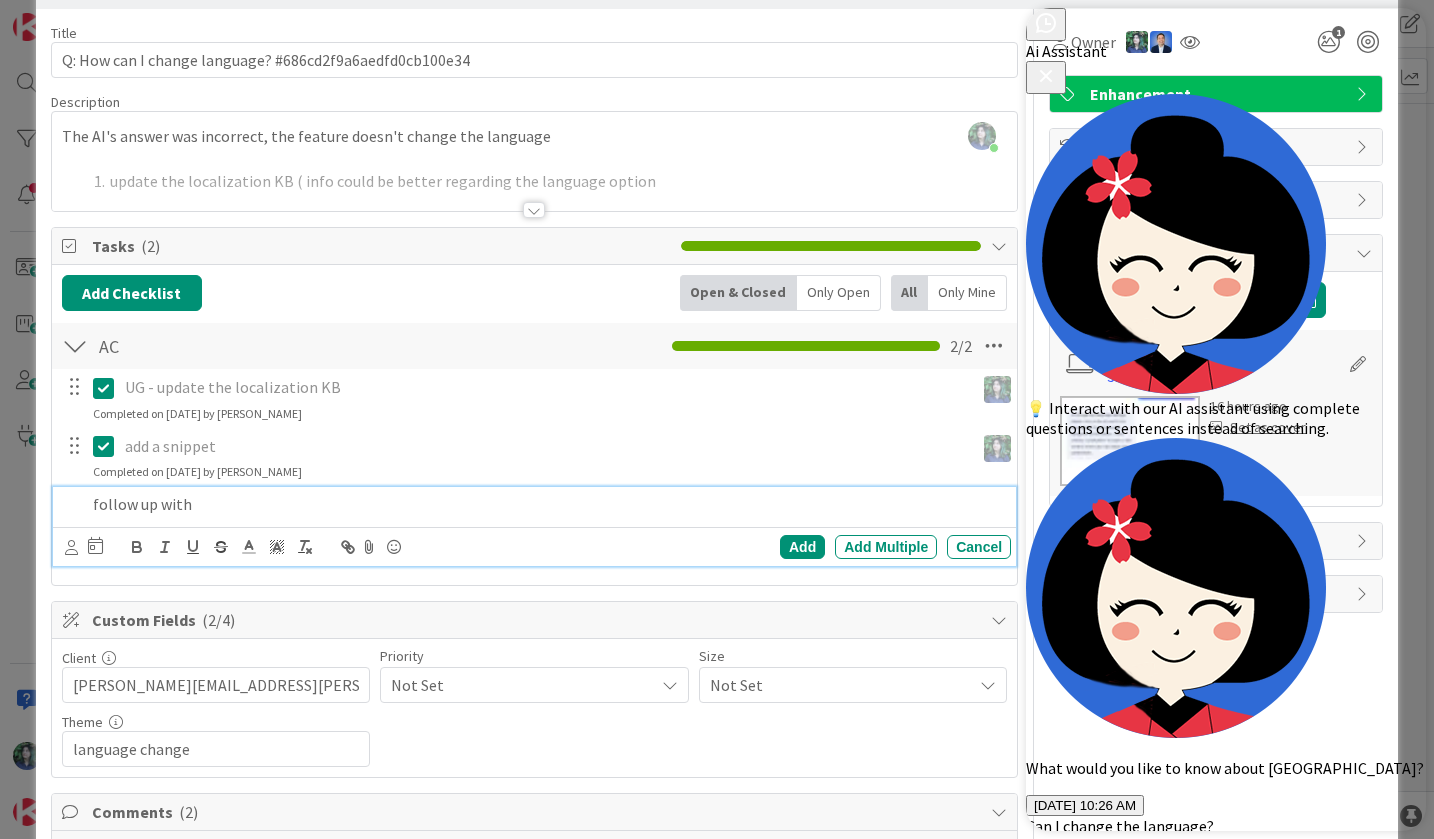 click at bounding box center [534, 185] 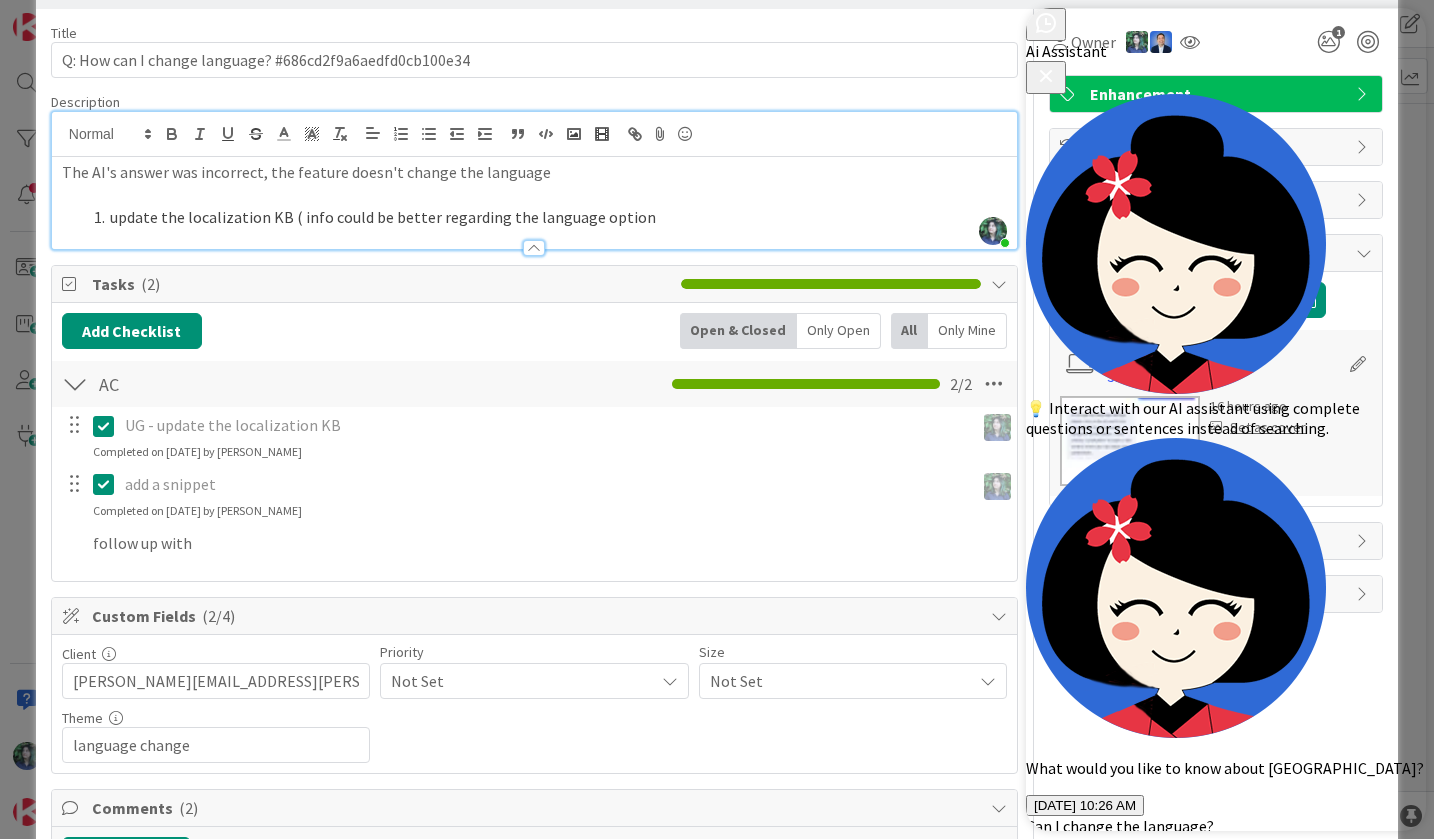 click at bounding box center [534, 238] 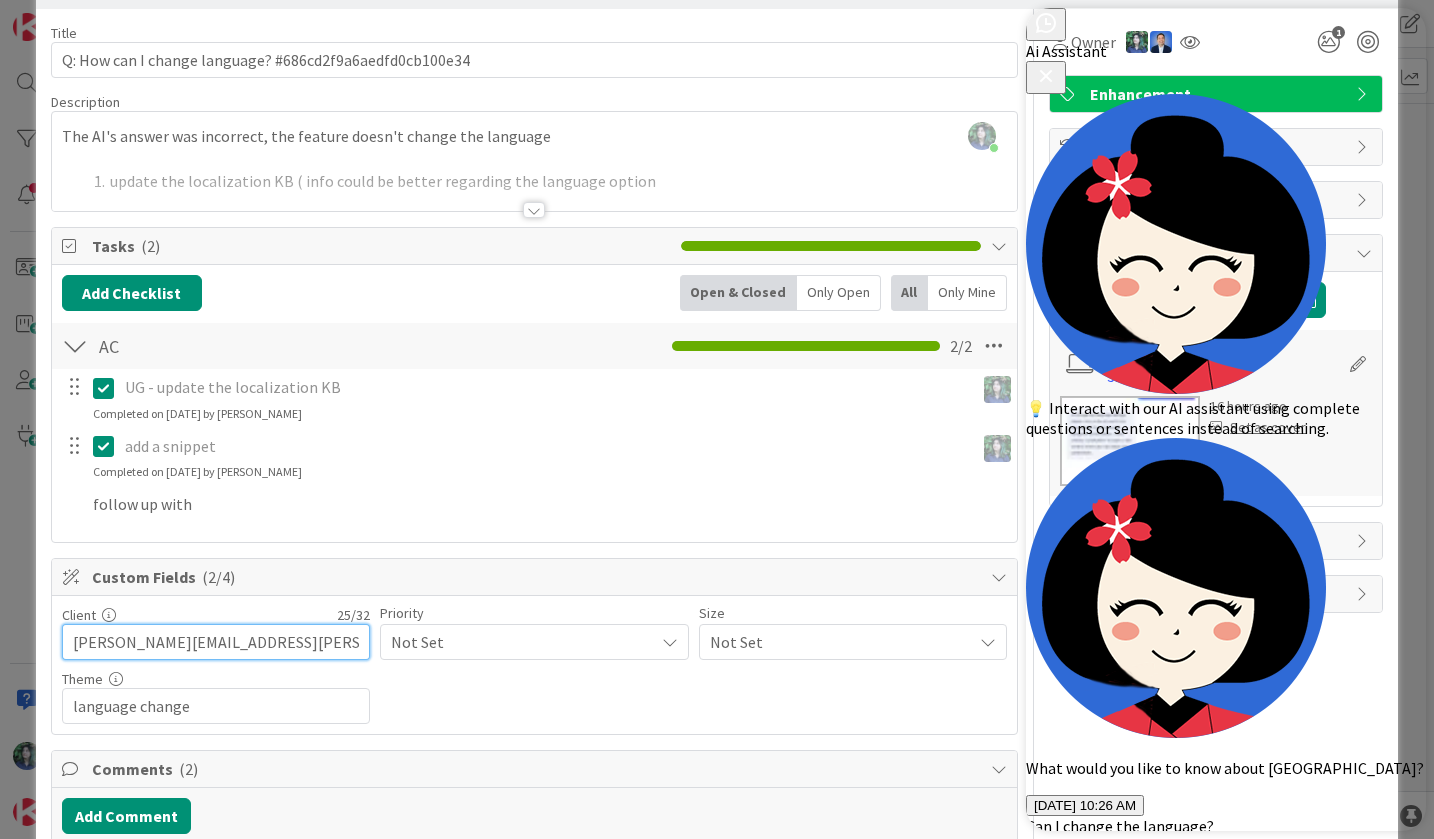 click on "martino.musumeci@aldia.it" at bounding box center (216, 642) 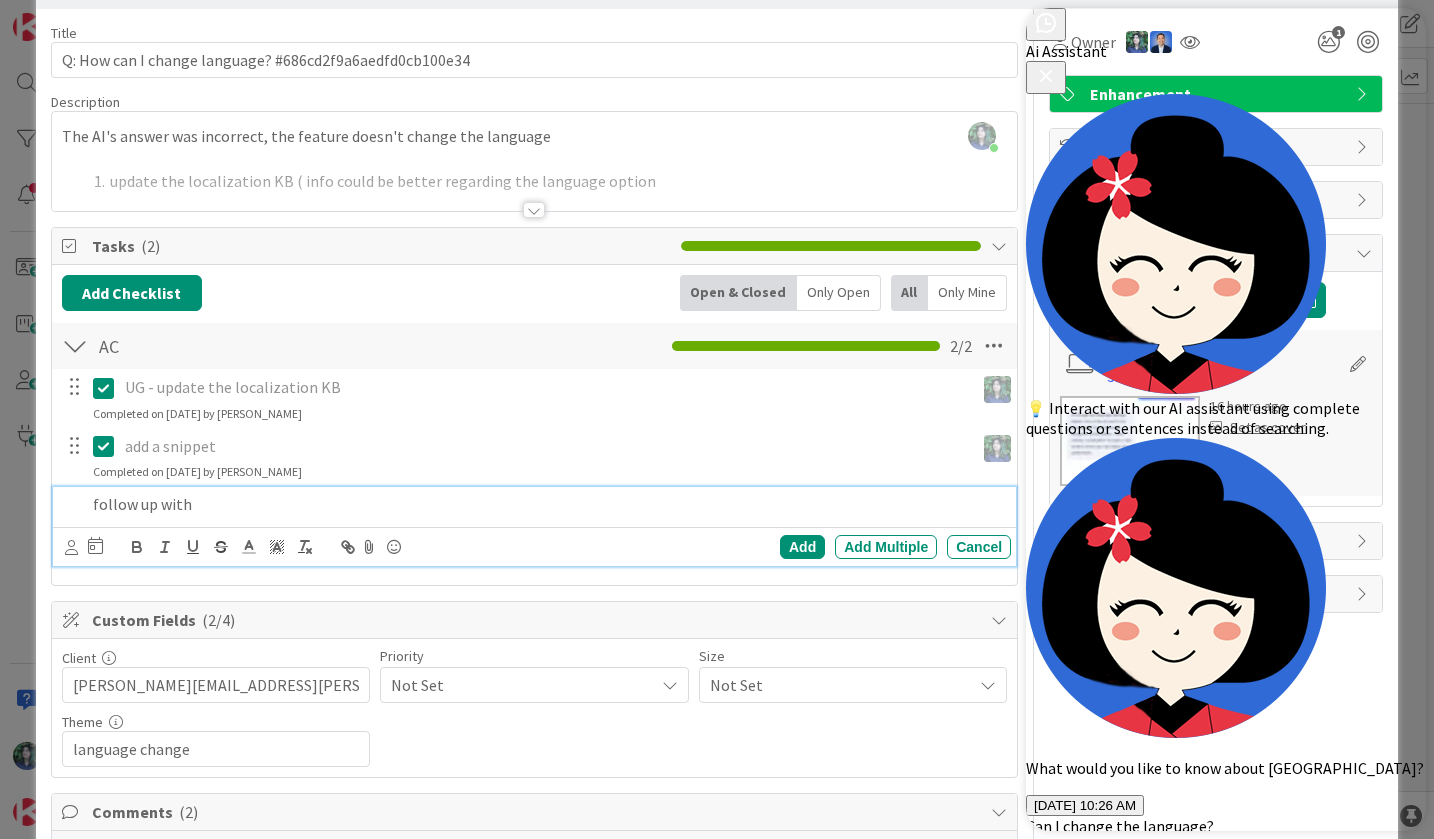 click on "follow up with" at bounding box center (548, 504) 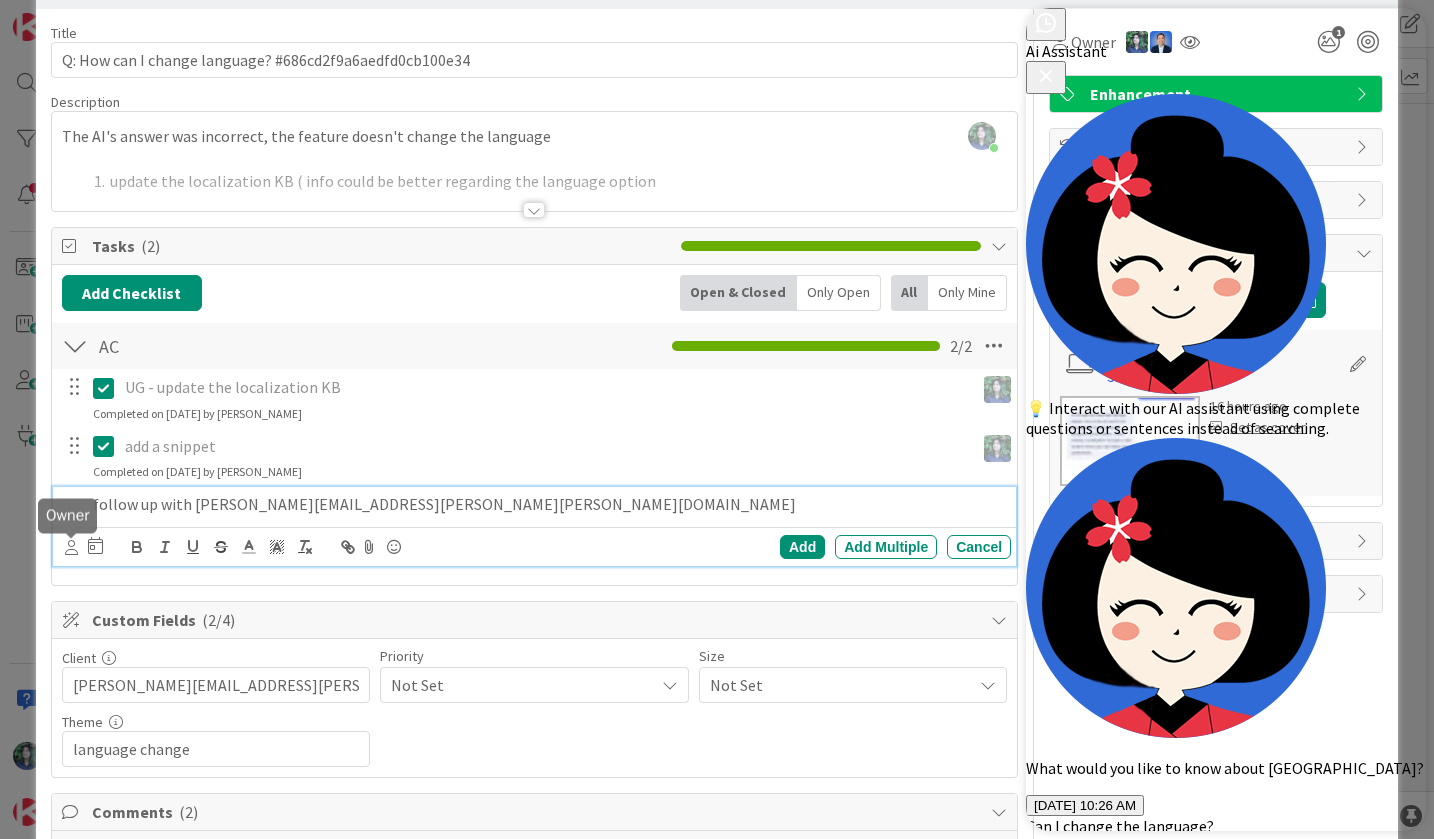 click at bounding box center (71, 547) 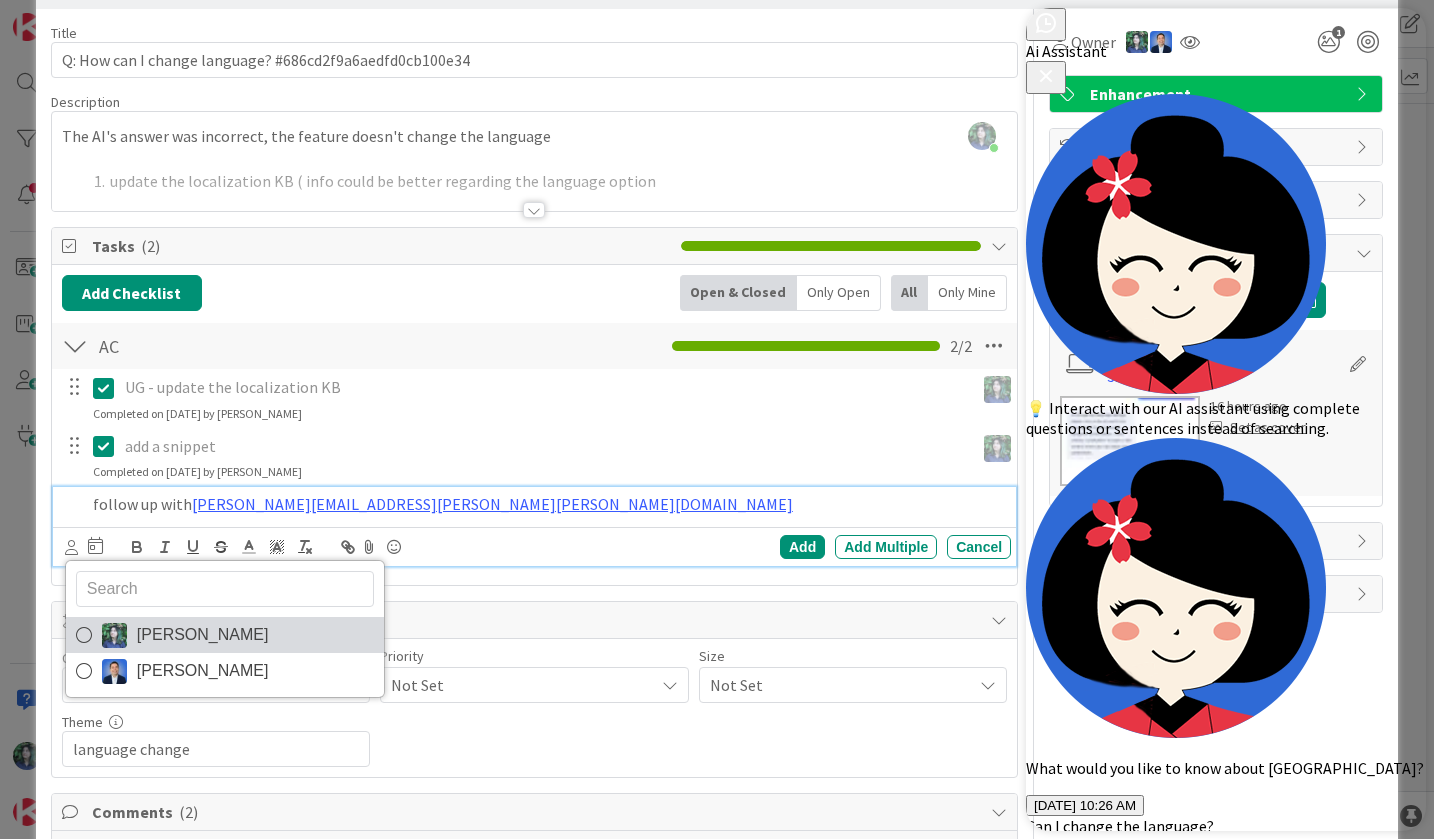 click at bounding box center [114, 635] 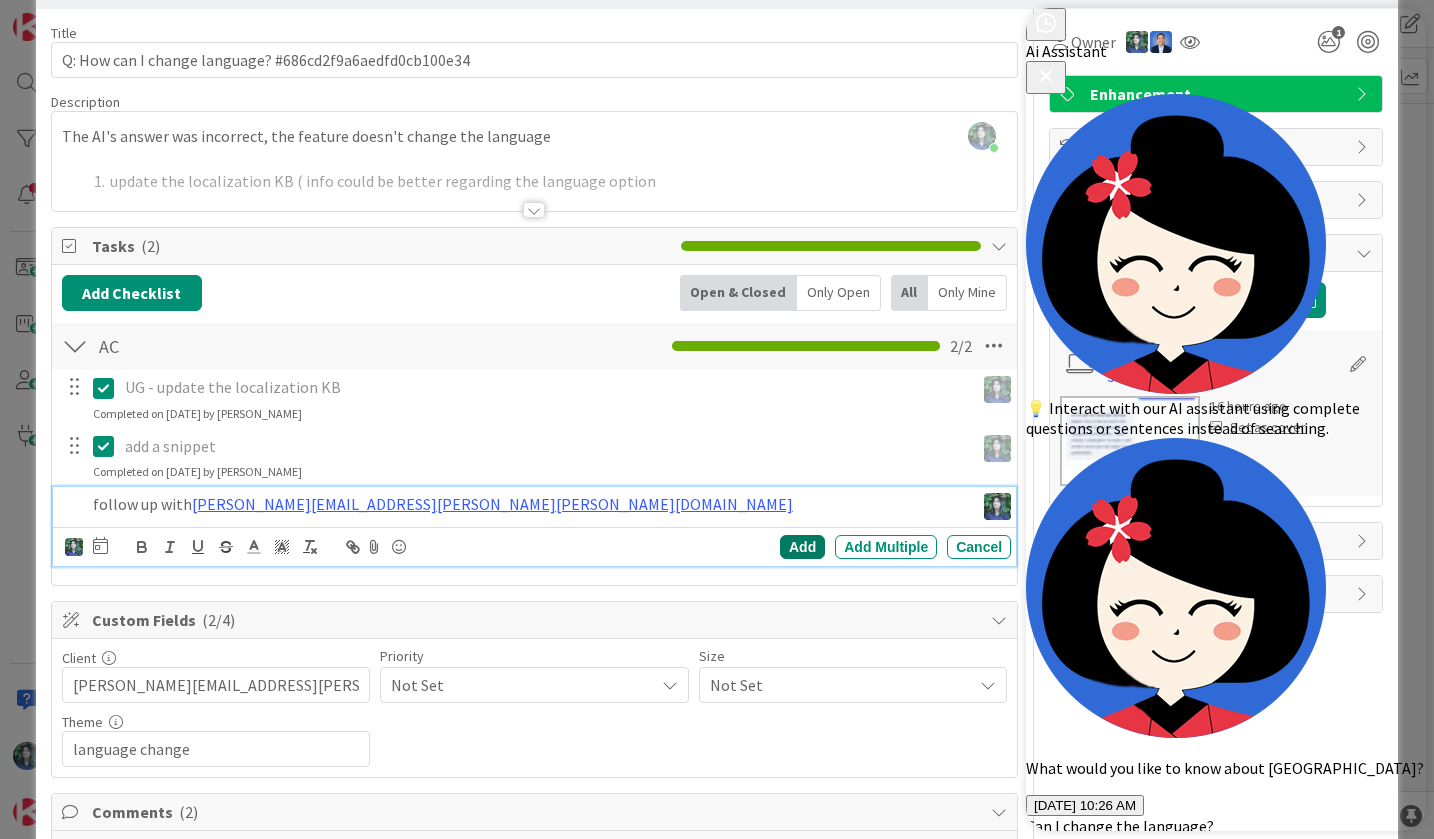 click on "Add" at bounding box center [802, 547] 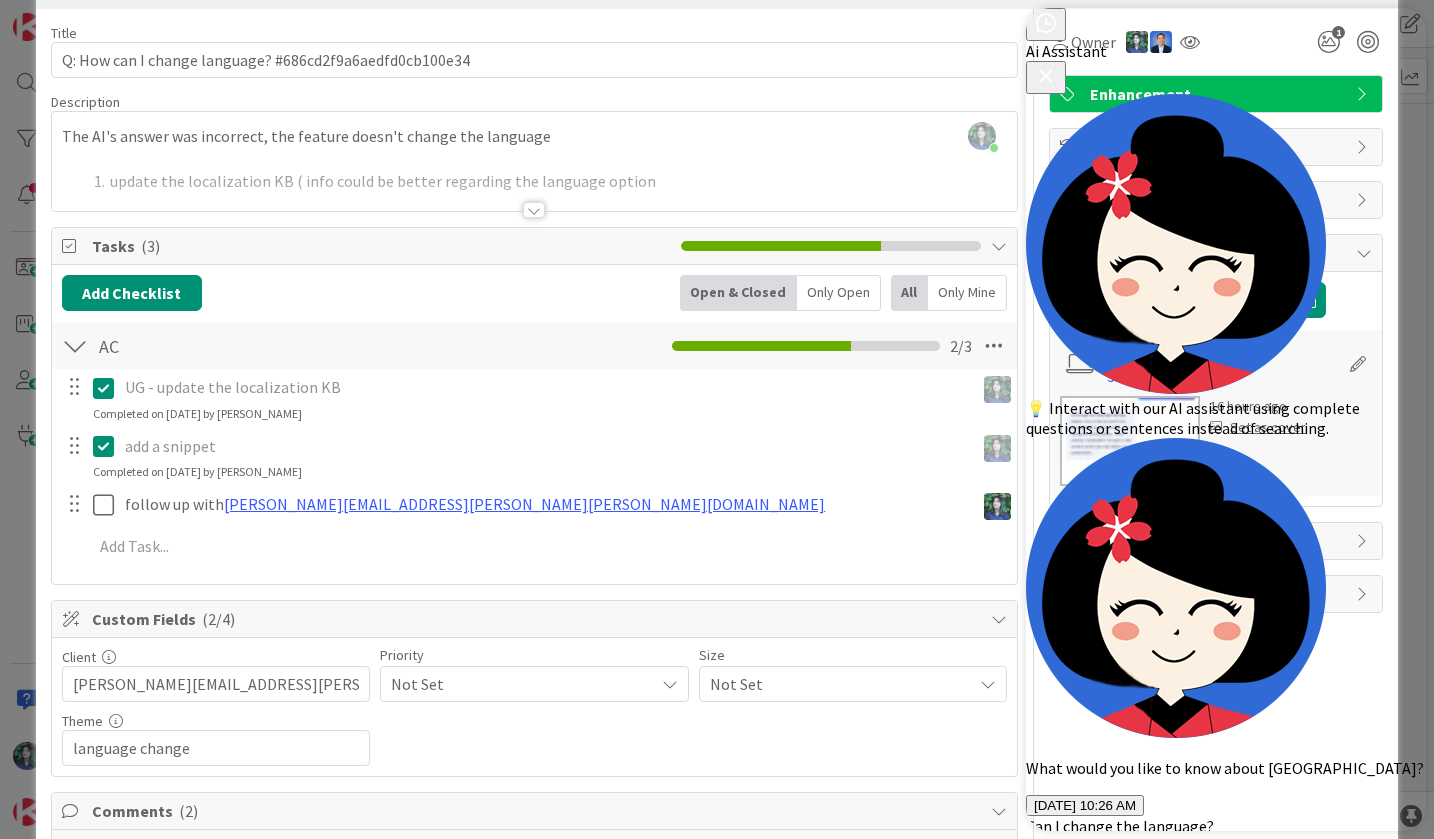 click on "ID  23984 User Guiding Done Title 55 / 128 Q: How can I change language? #686cd2f9a6aedfd0cb100e34 Description Chloe R just joined The AI's answer was incorrect, the feature doesn't change the language update the localization KB ( info could be better regarding the language option Owner 1 Enhancement Tasks ( 3 ) Add Checklist Open & Closed Only Open All Only Mine AC Checklist Name 2 / 64 AC 2 / 3 UG - update the localization KB Navigate forward to interact with the calendar and select a date. Press the question mark key to get the keyboard shortcuts for changing dates. Update Cancel Completed on 07/10/2025 by Chloe R add a snippet Navigate forward to interact with the calendar and select a date. Press the question mark key to get the keyboard shortcuts for changing dates. Update Cancel Completed on 07/10/2025 by Chloe R follow up with  martino.musumeci@aldia.it Navigate forward to interact with the calendar and select a date. Press the question mark key to get the keyboard shortcuts for changing dates. Update" at bounding box center (717, 419) 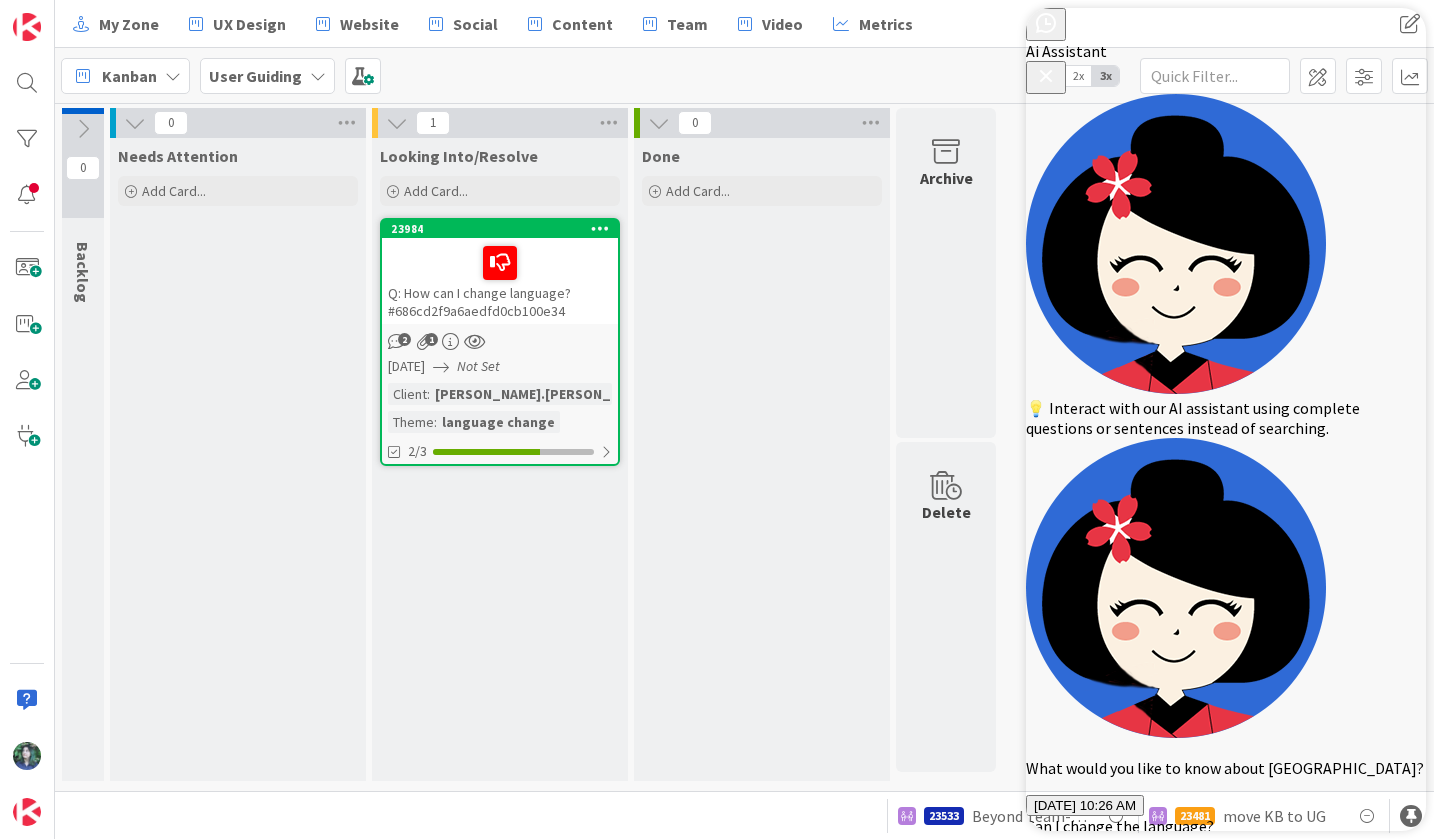 scroll, scrollTop: 0, scrollLeft: 0, axis: both 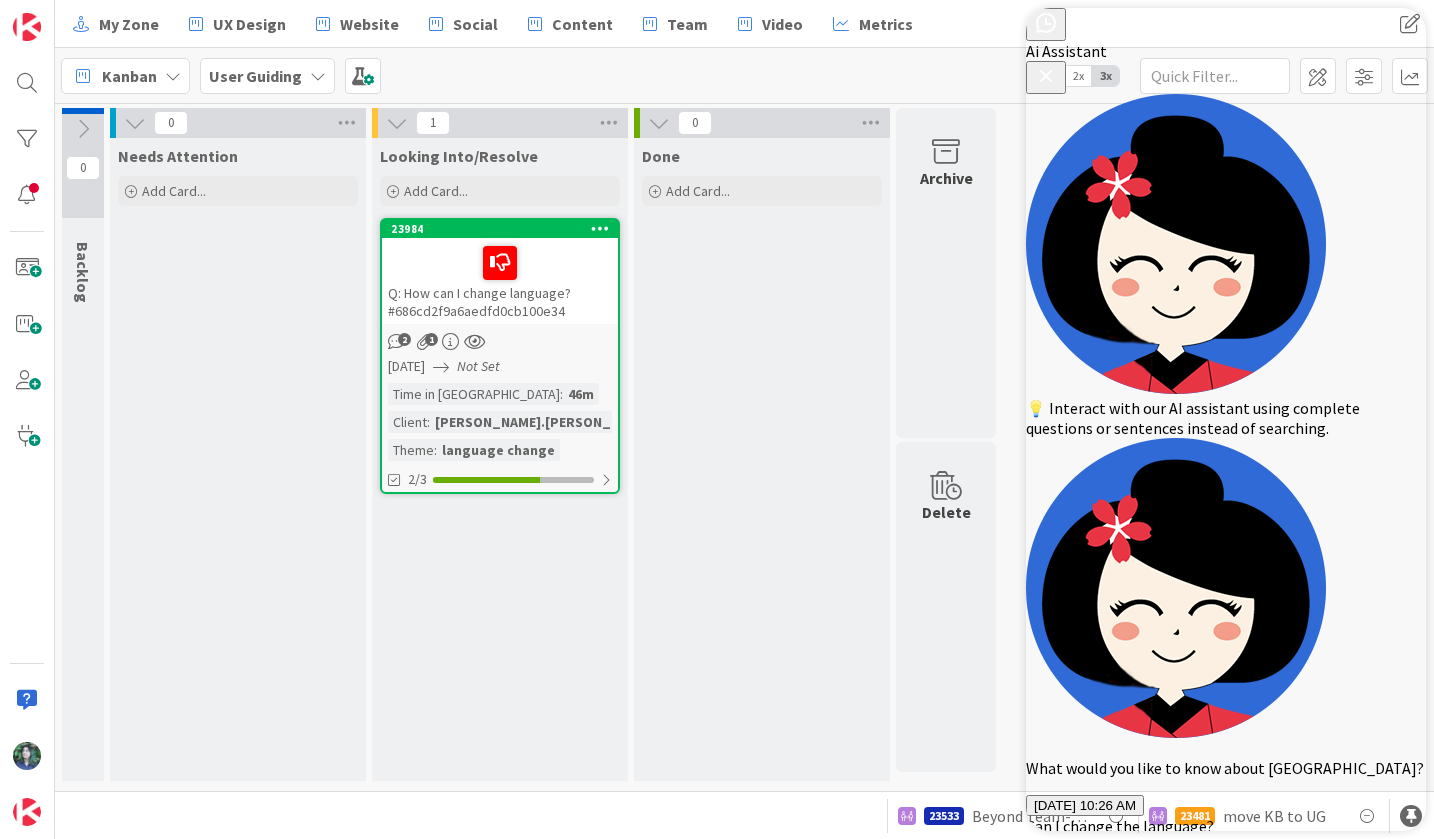 click 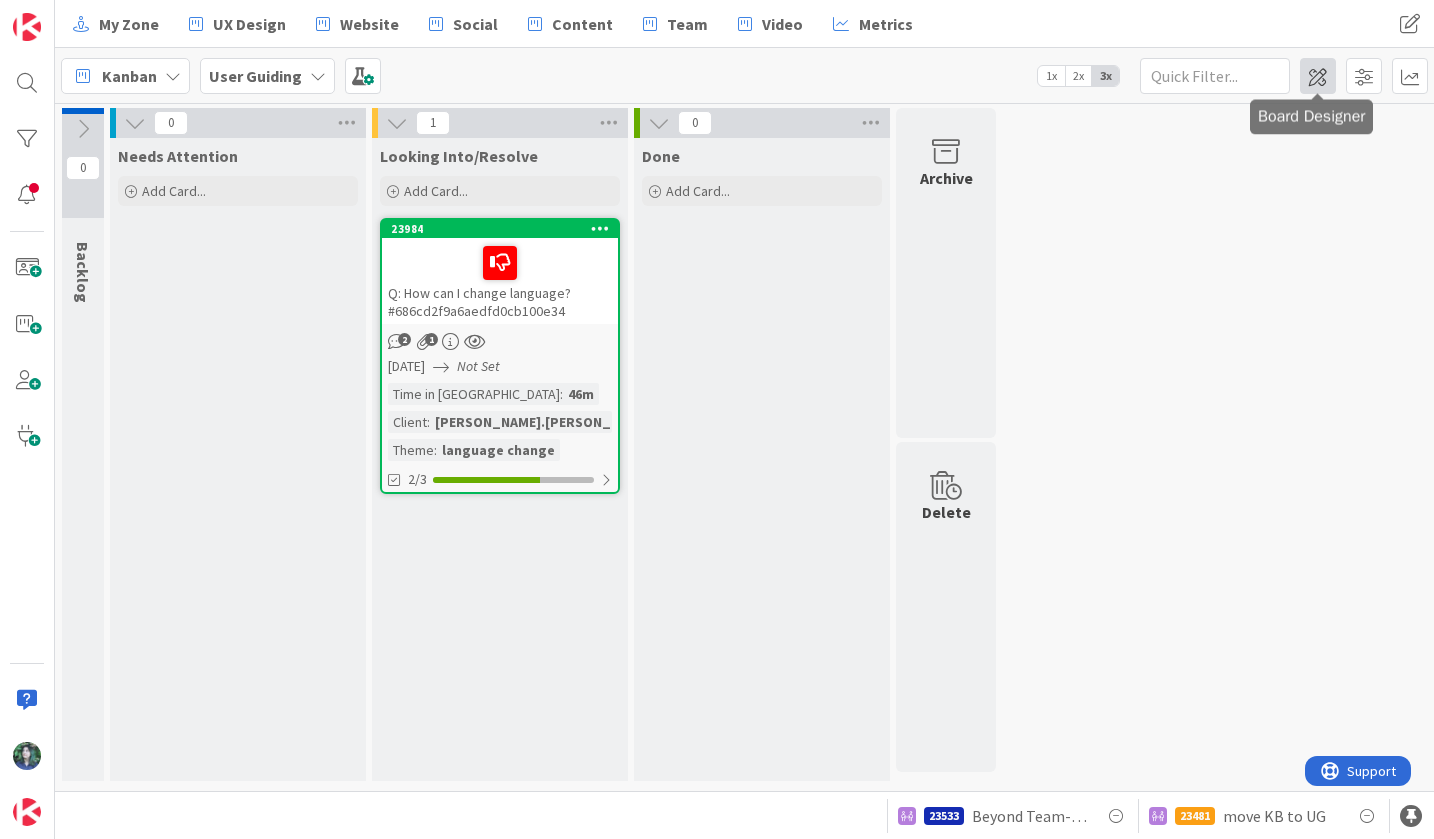 scroll, scrollTop: 0, scrollLeft: 0, axis: both 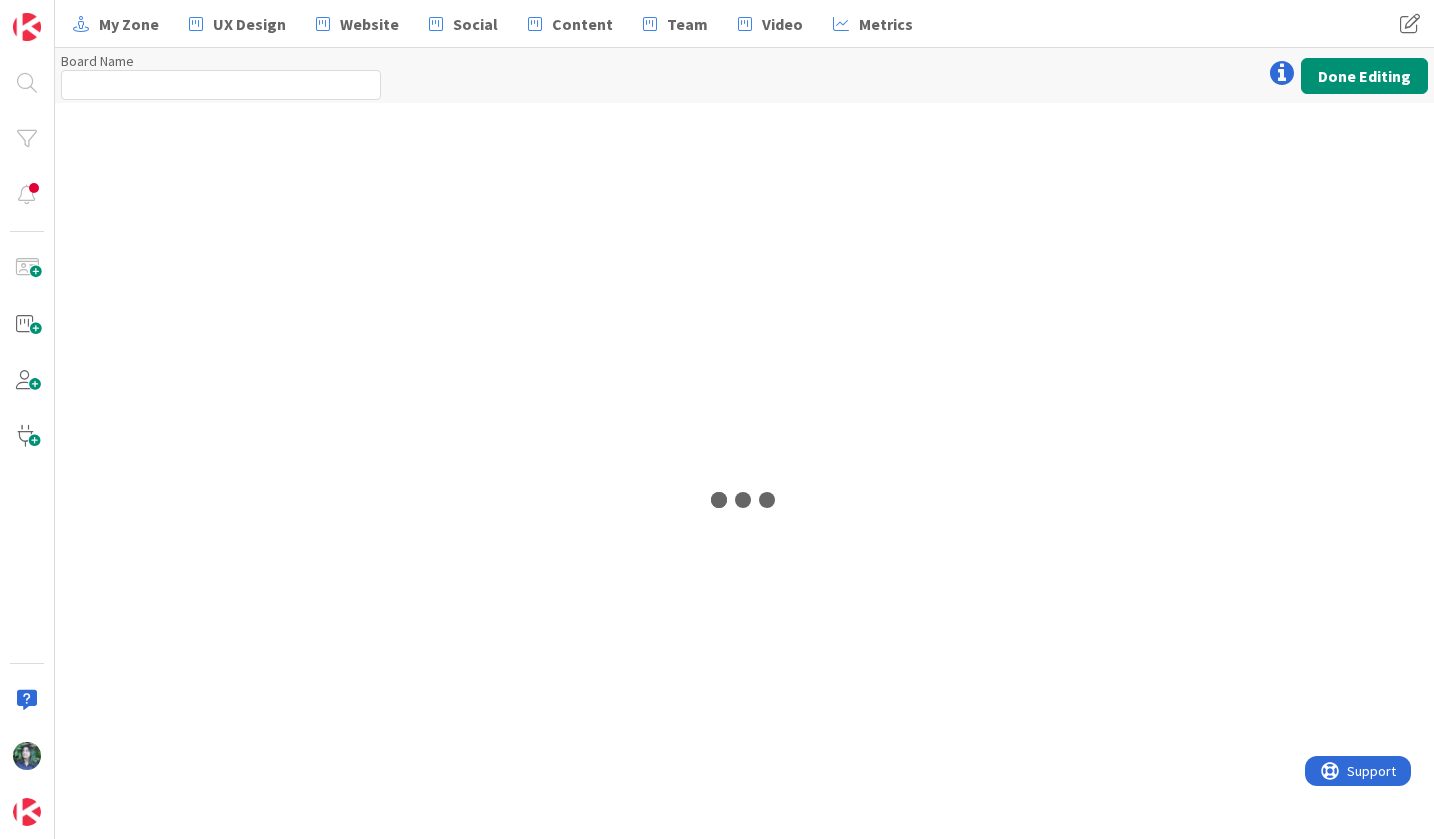 type on "User Guiding" 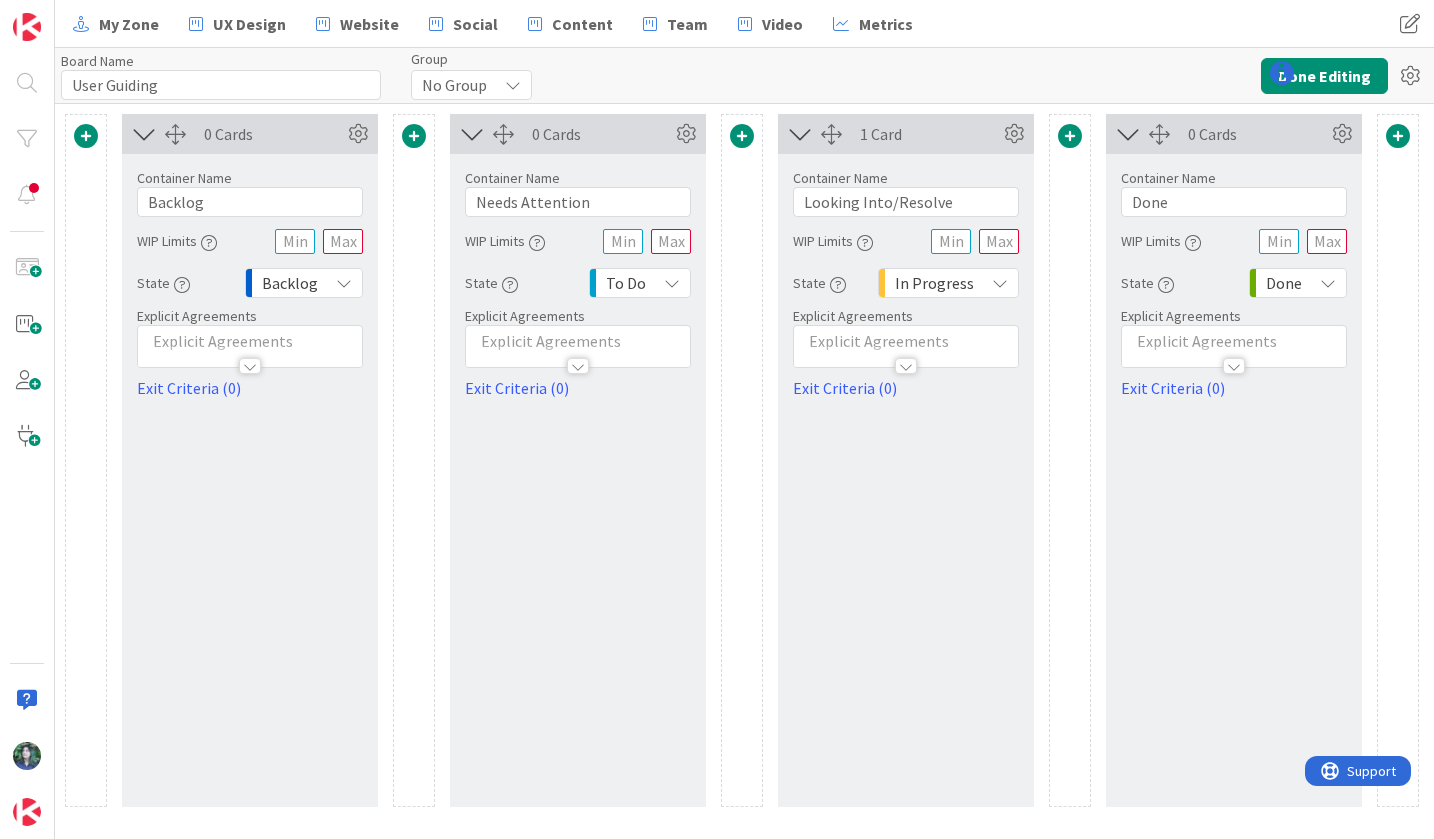 scroll, scrollTop: 0, scrollLeft: 0, axis: both 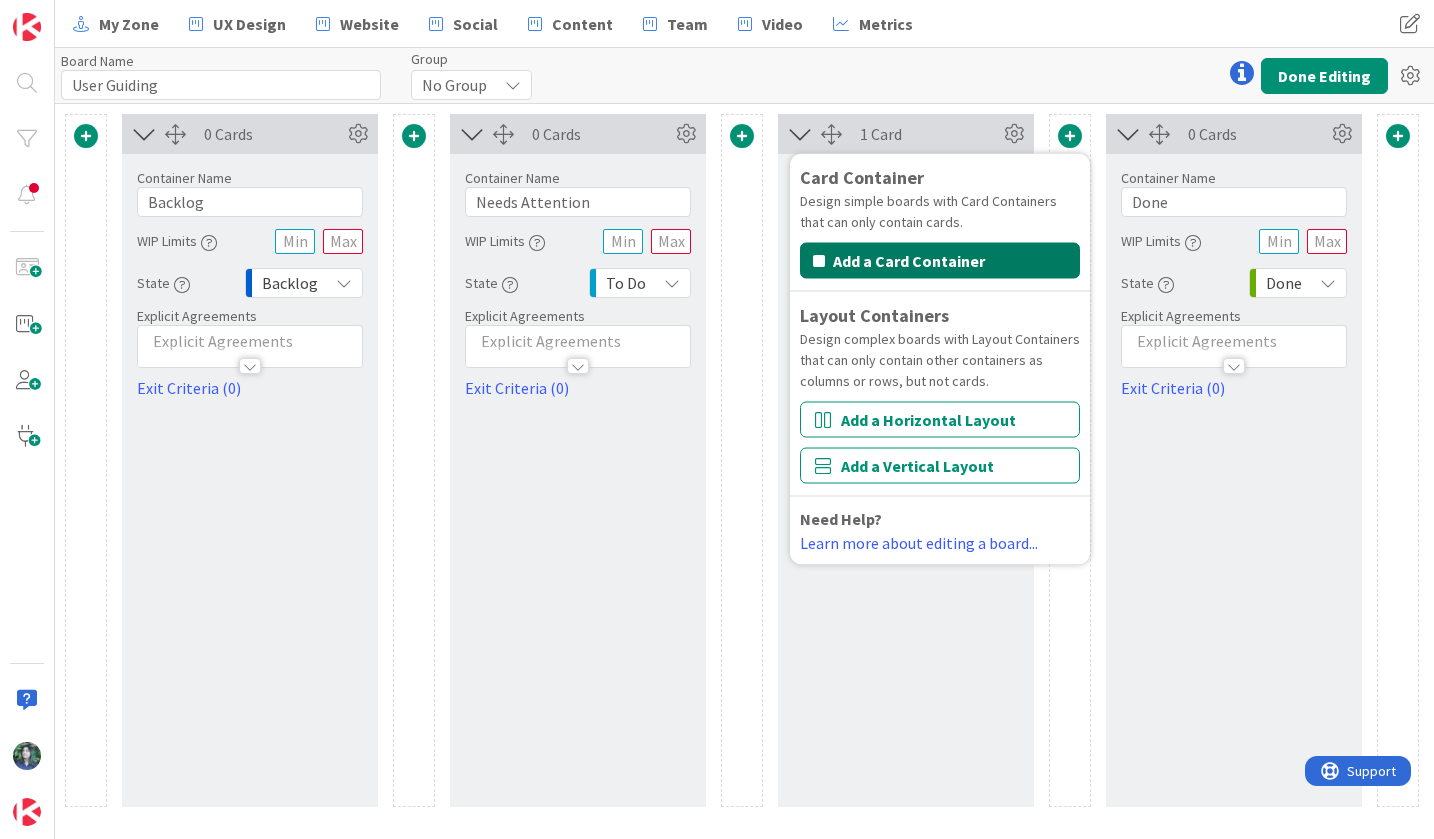 click on "Add a Card Container" at bounding box center [940, 261] 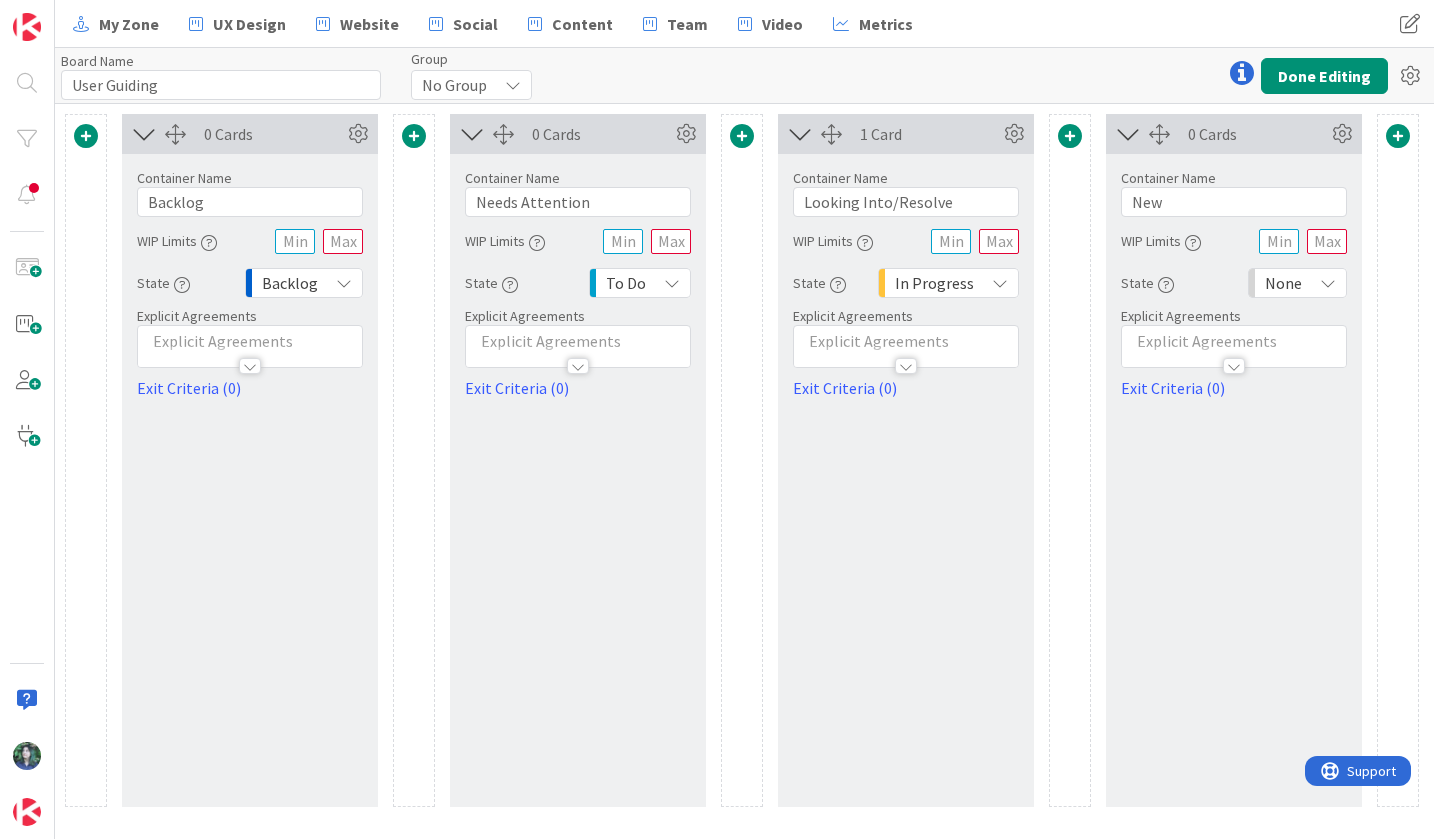 click on "Container Name" at bounding box center (1168, 178) 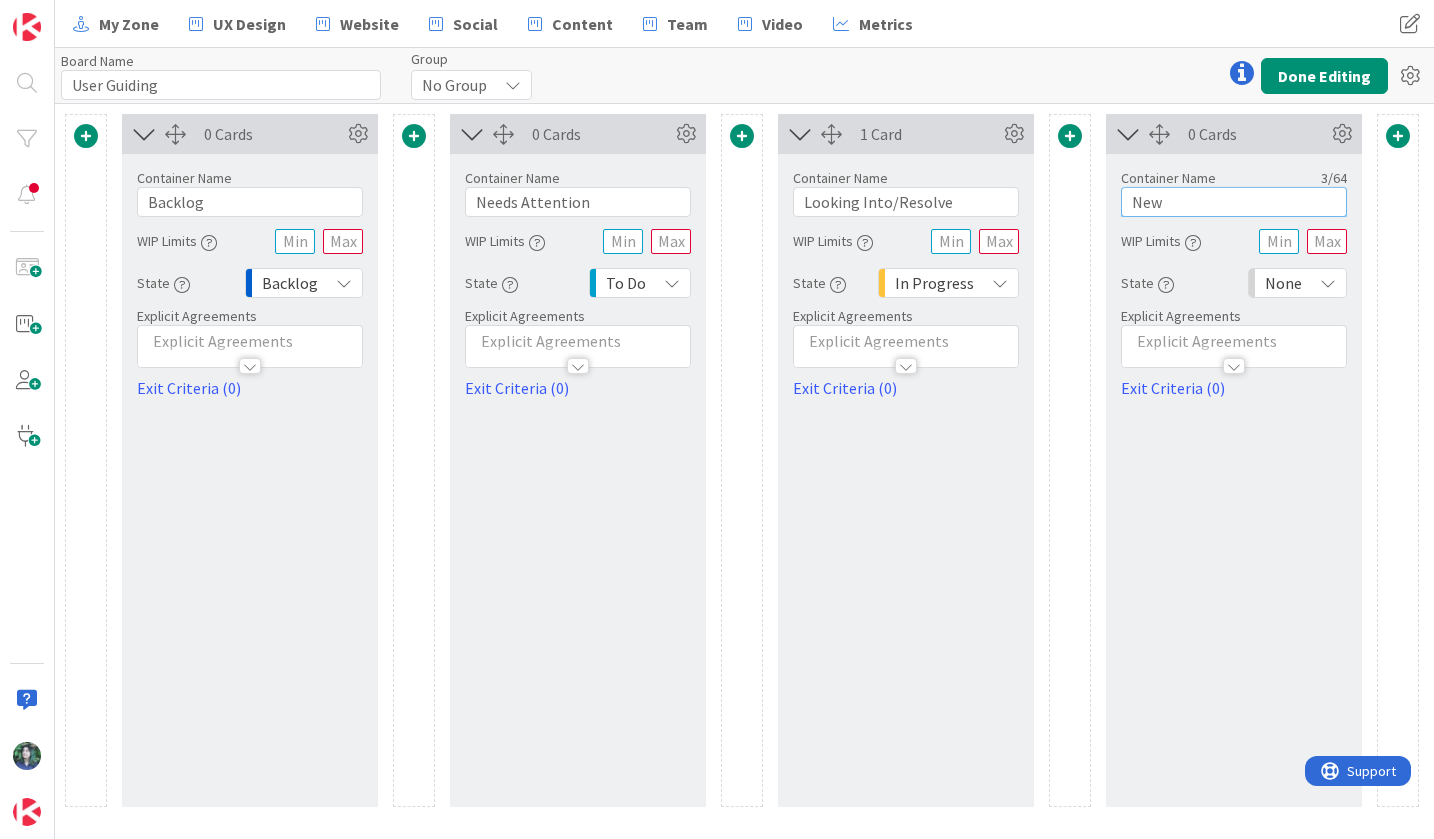 click on "New" at bounding box center (1234, 202) 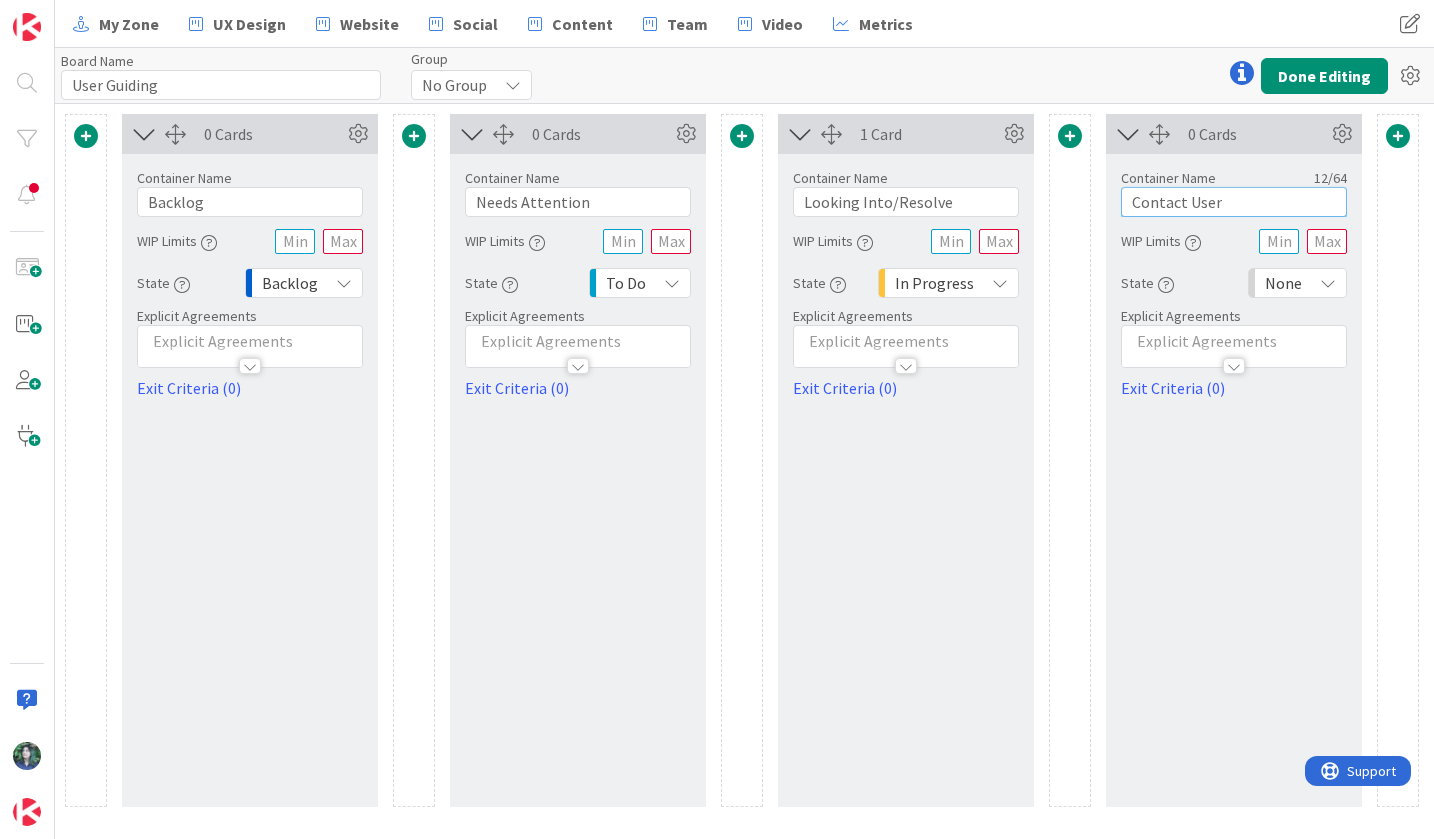 type on "Contact User" 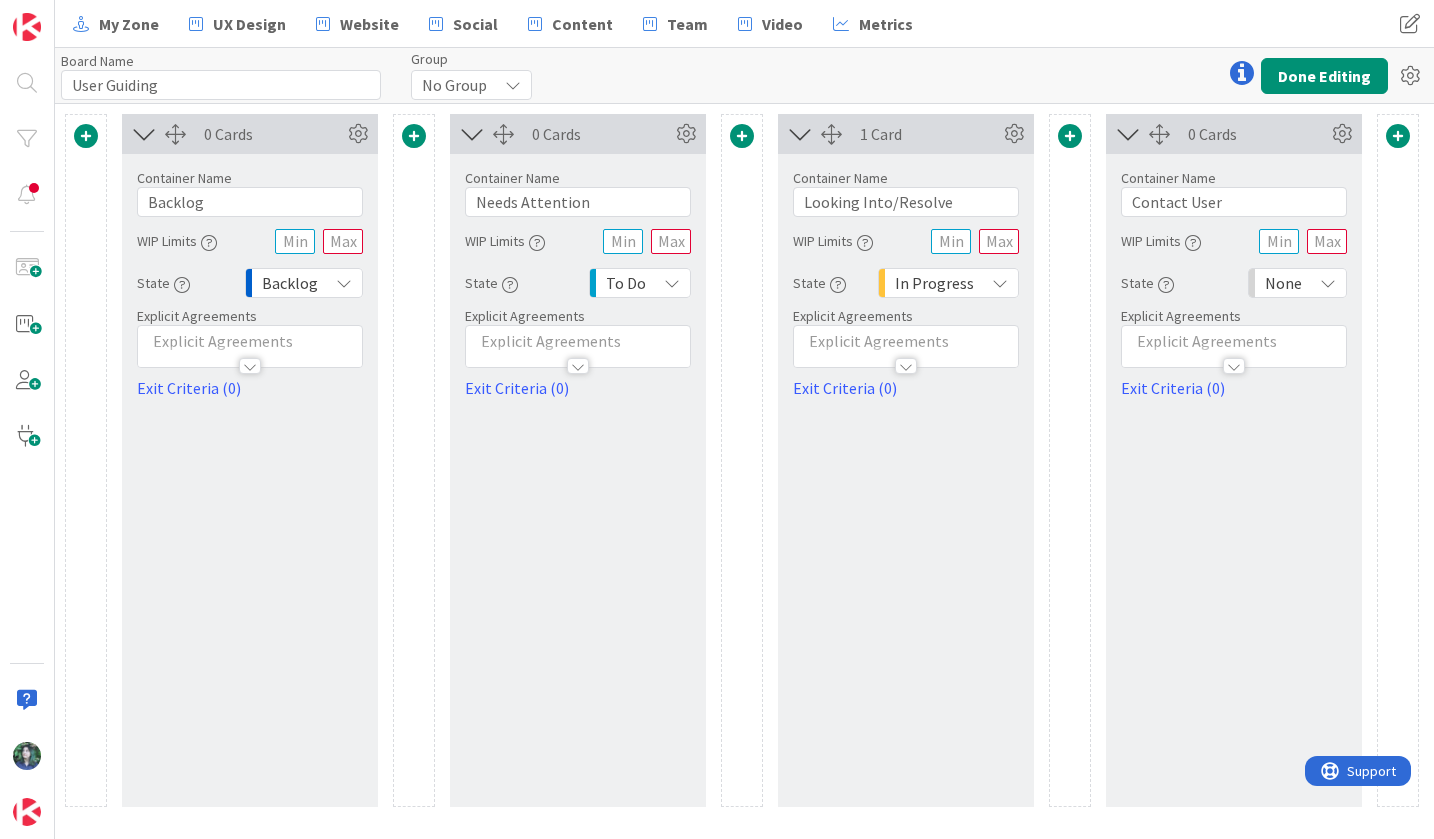 click on "None" at bounding box center [1283, 283] 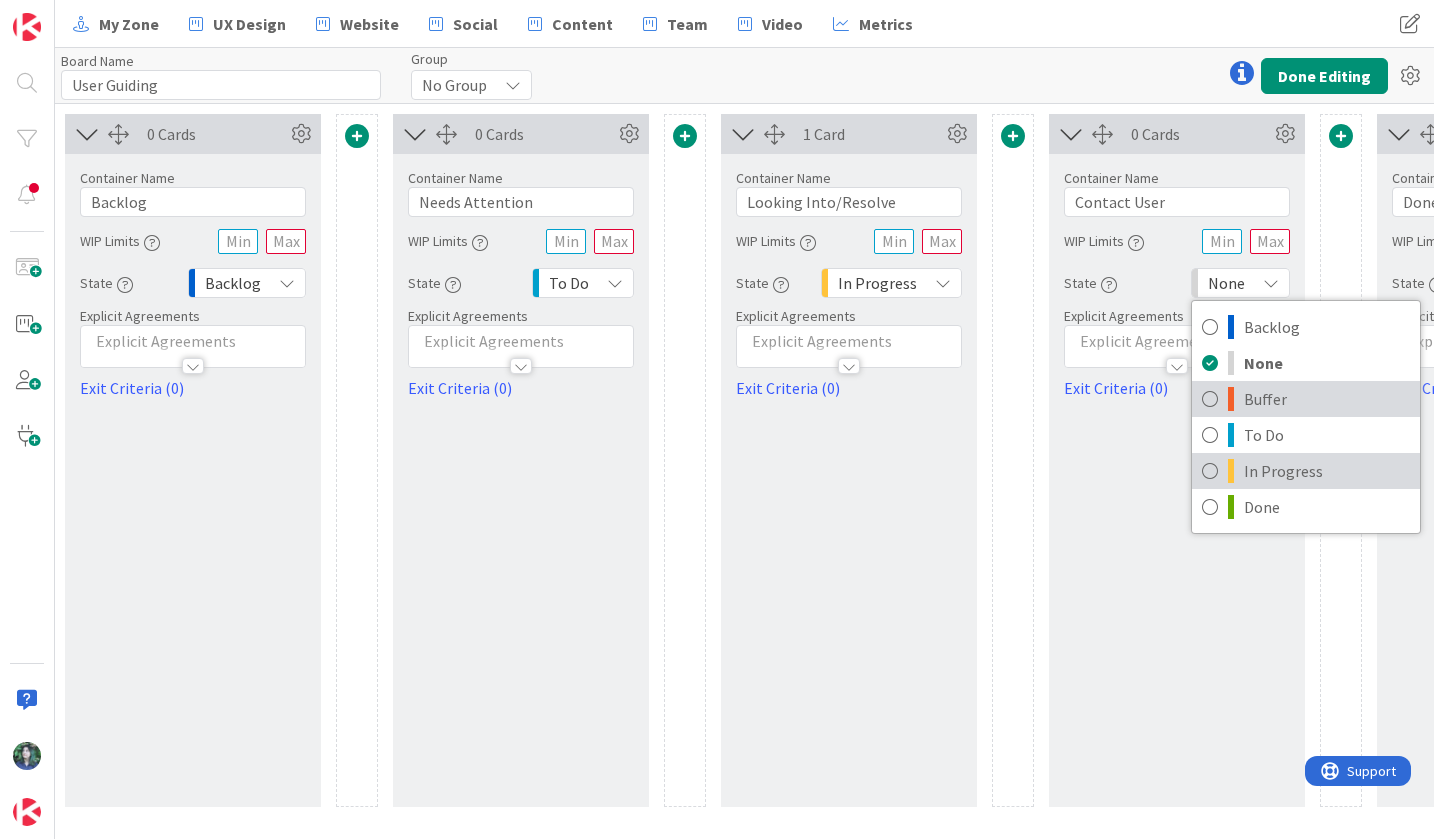 scroll, scrollTop: 0, scrollLeft: 68, axis: horizontal 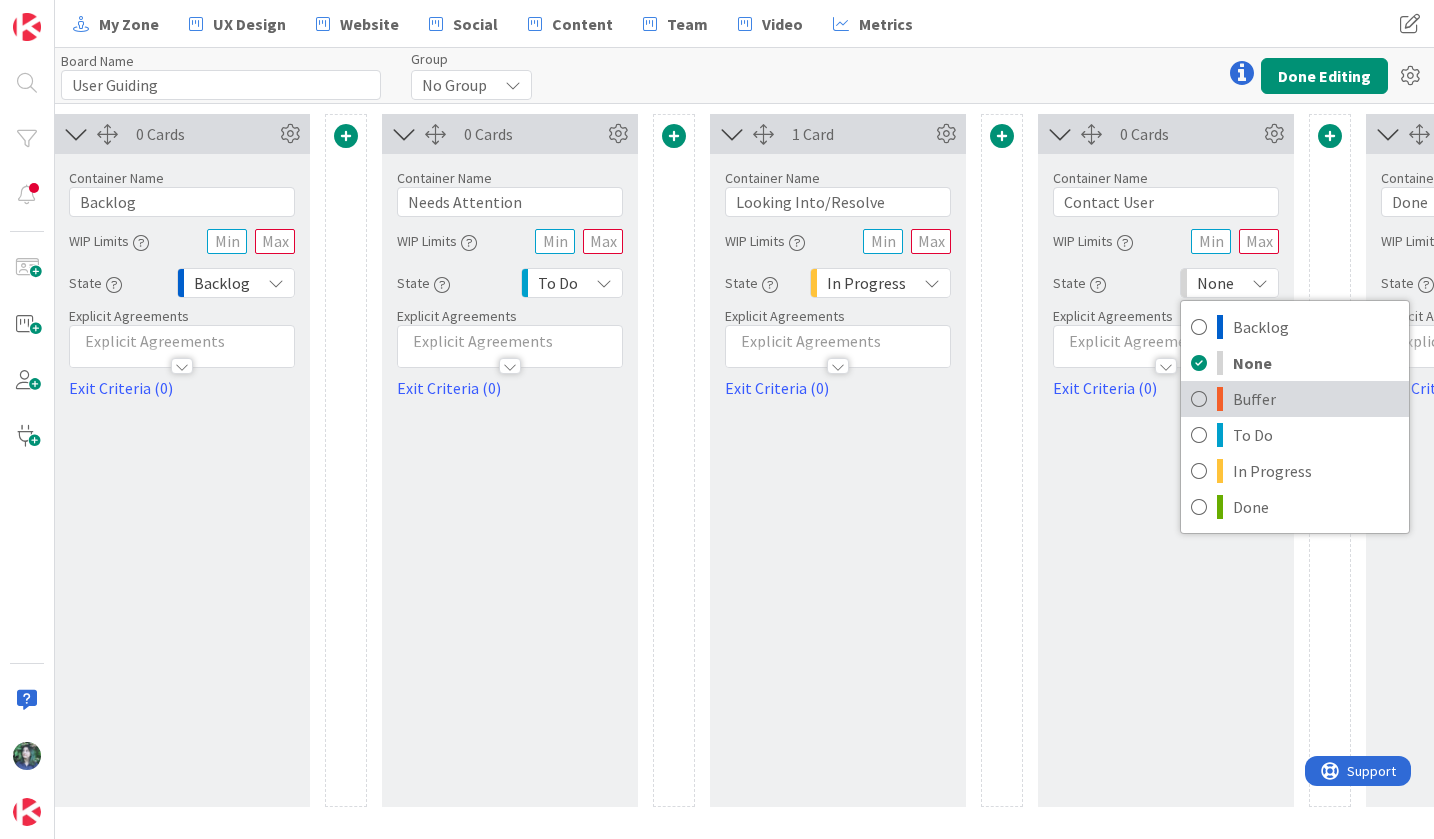 click at bounding box center [1220, 399] 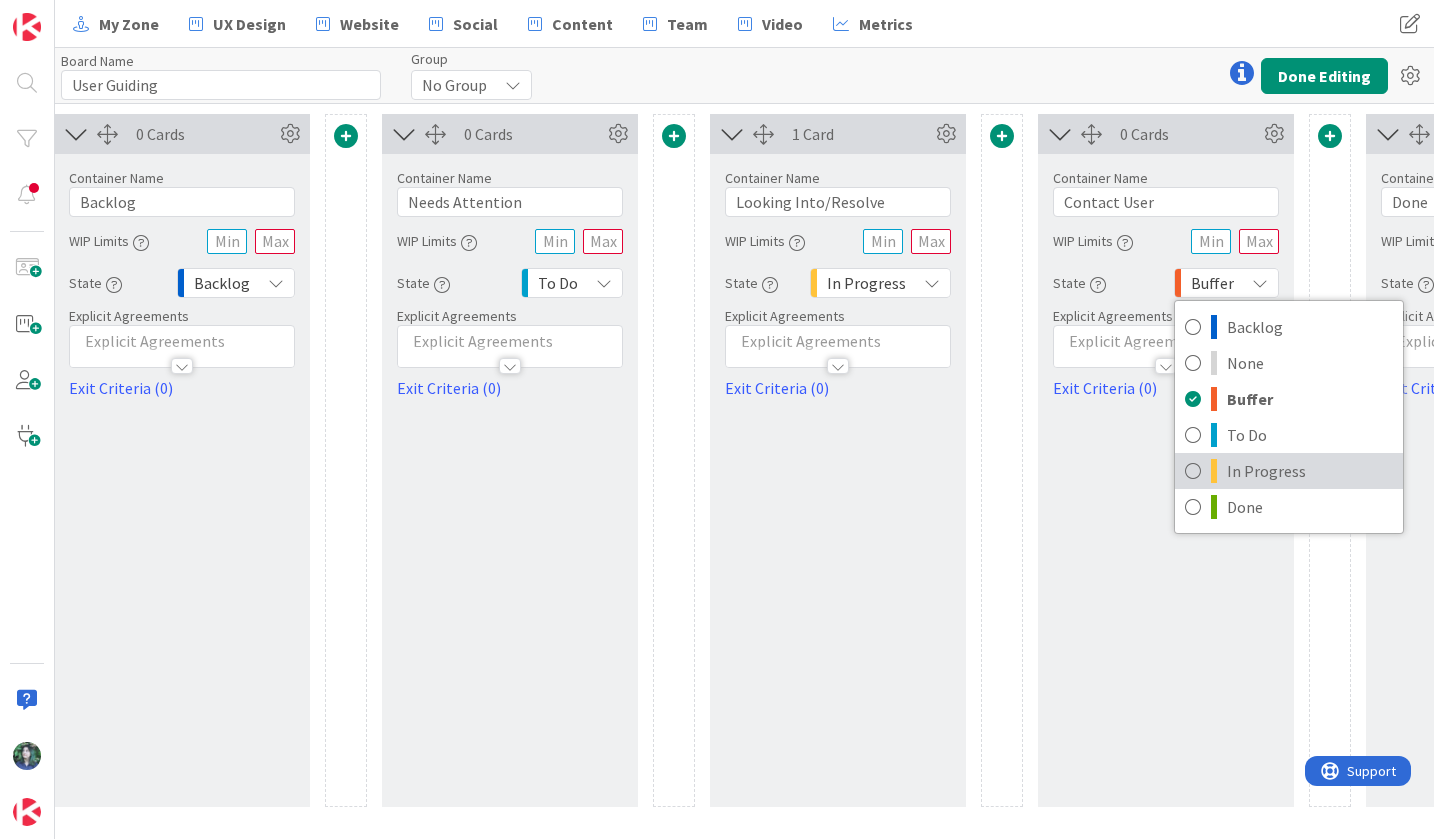 click on "In Progress" at bounding box center [1289, 471] 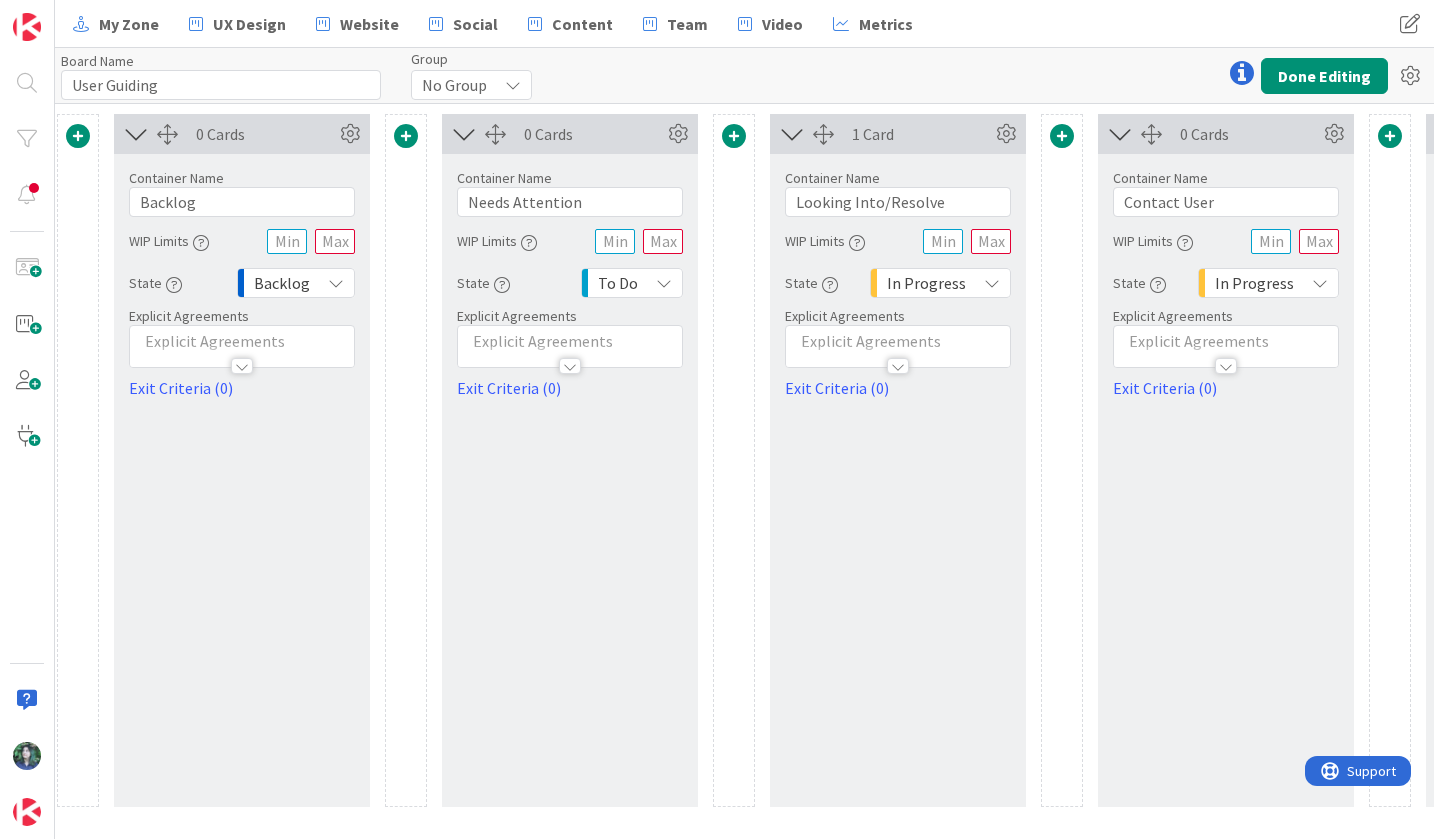 scroll, scrollTop: 0, scrollLeft: 0, axis: both 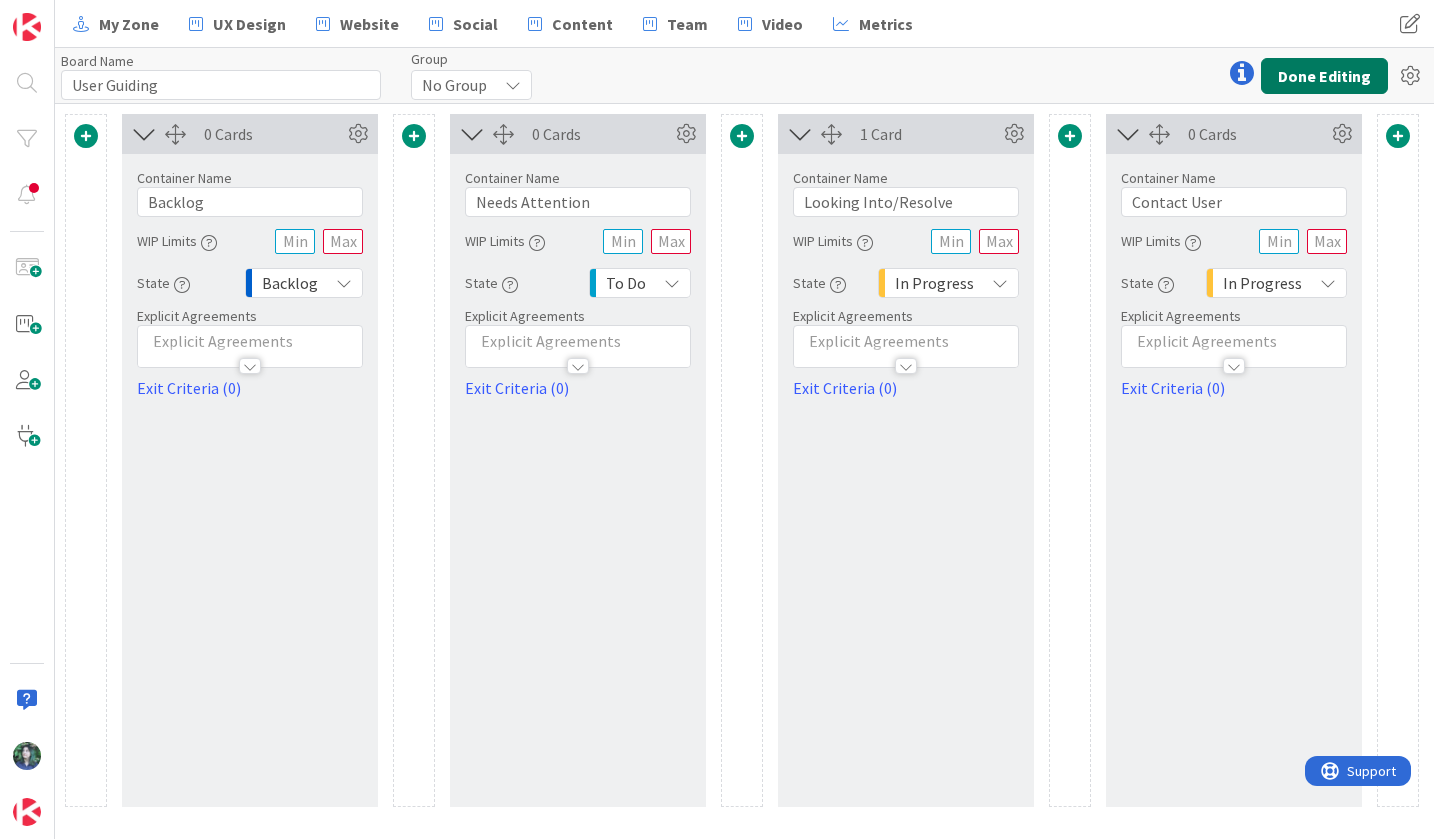 click on "Done Editing" at bounding box center (1324, 76) 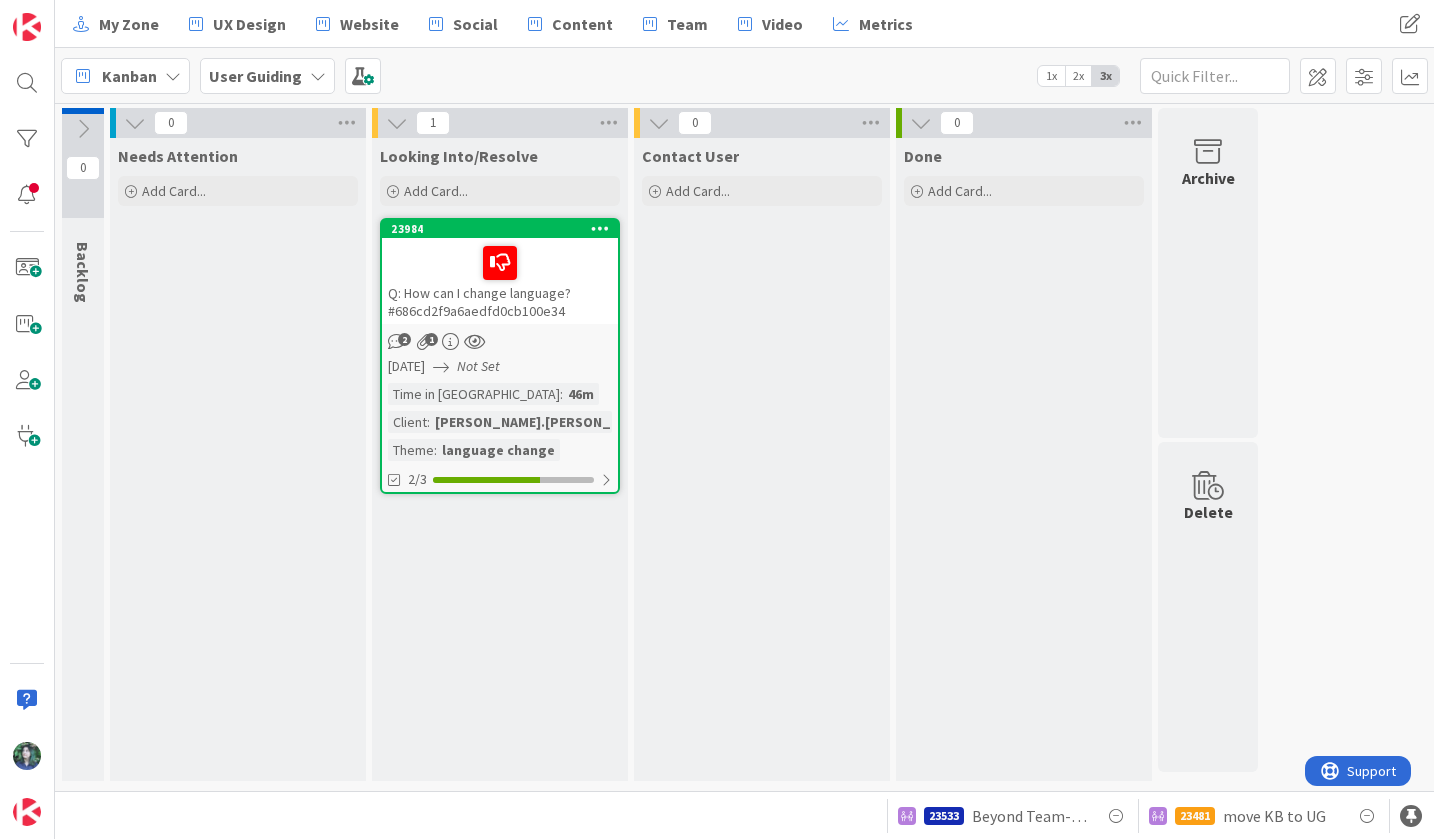 scroll, scrollTop: 0, scrollLeft: 0, axis: both 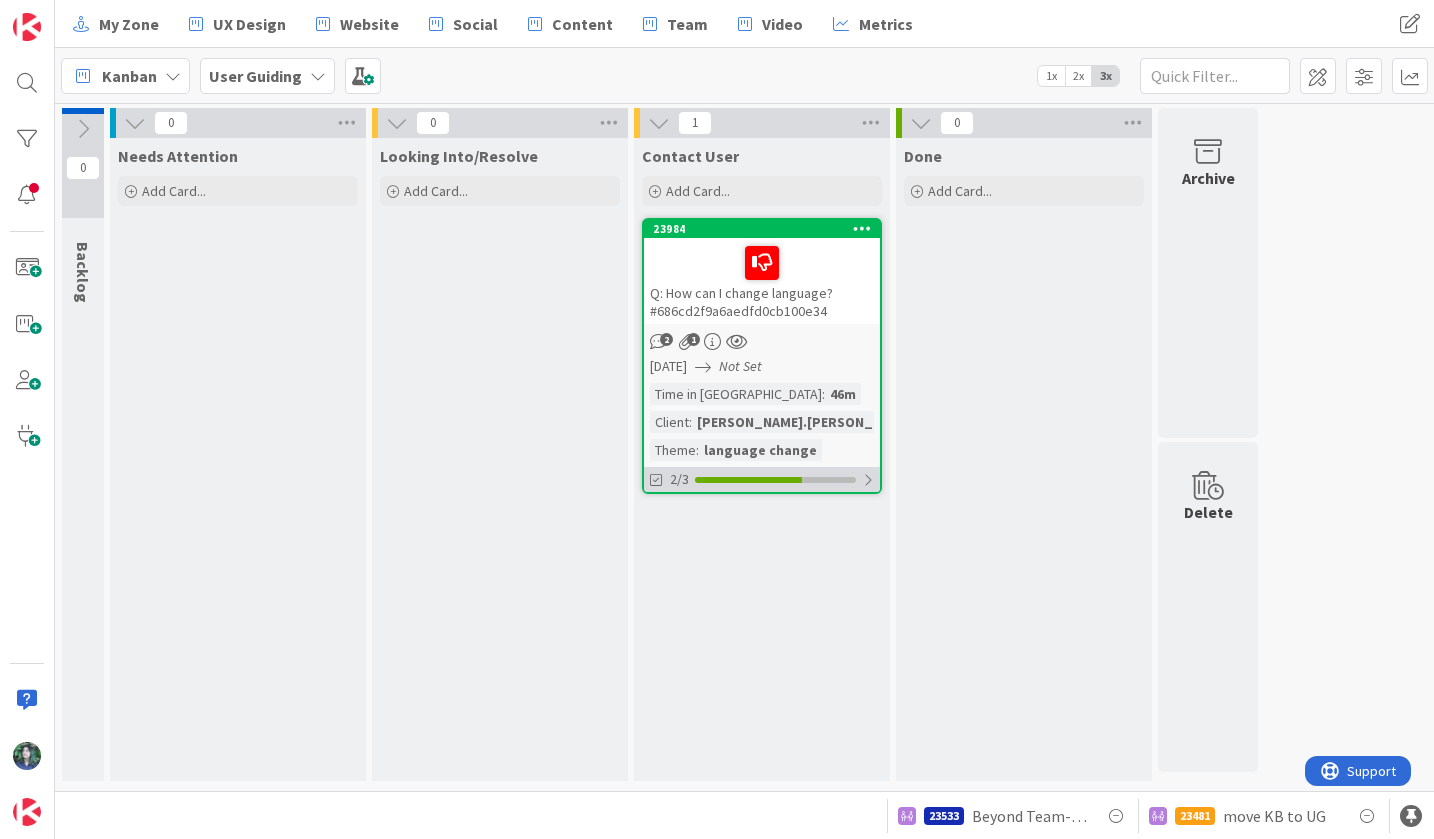 click on "2/3" at bounding box center (762, 479) 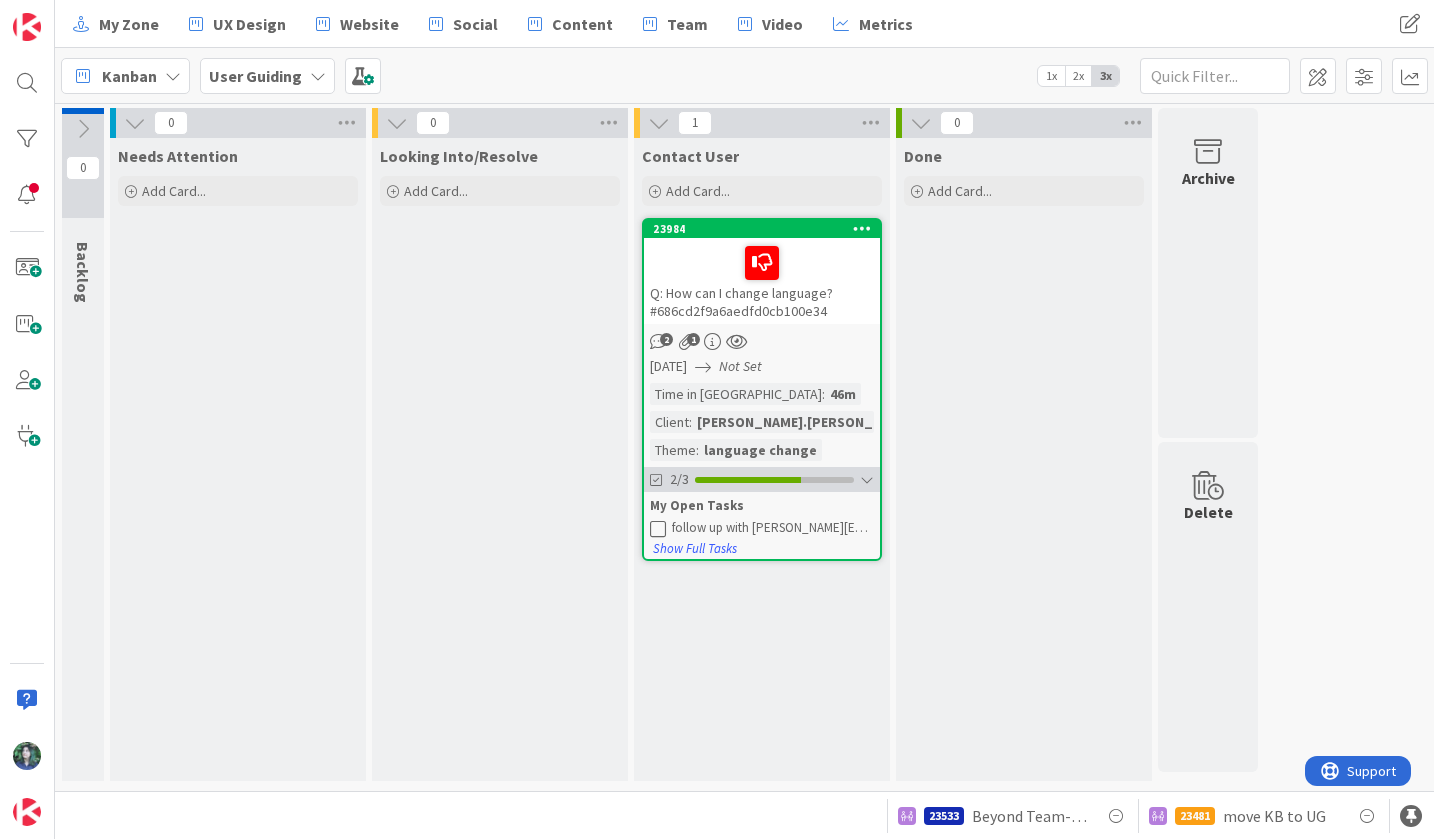 click on "2/3" at bounding box center (762, 479) 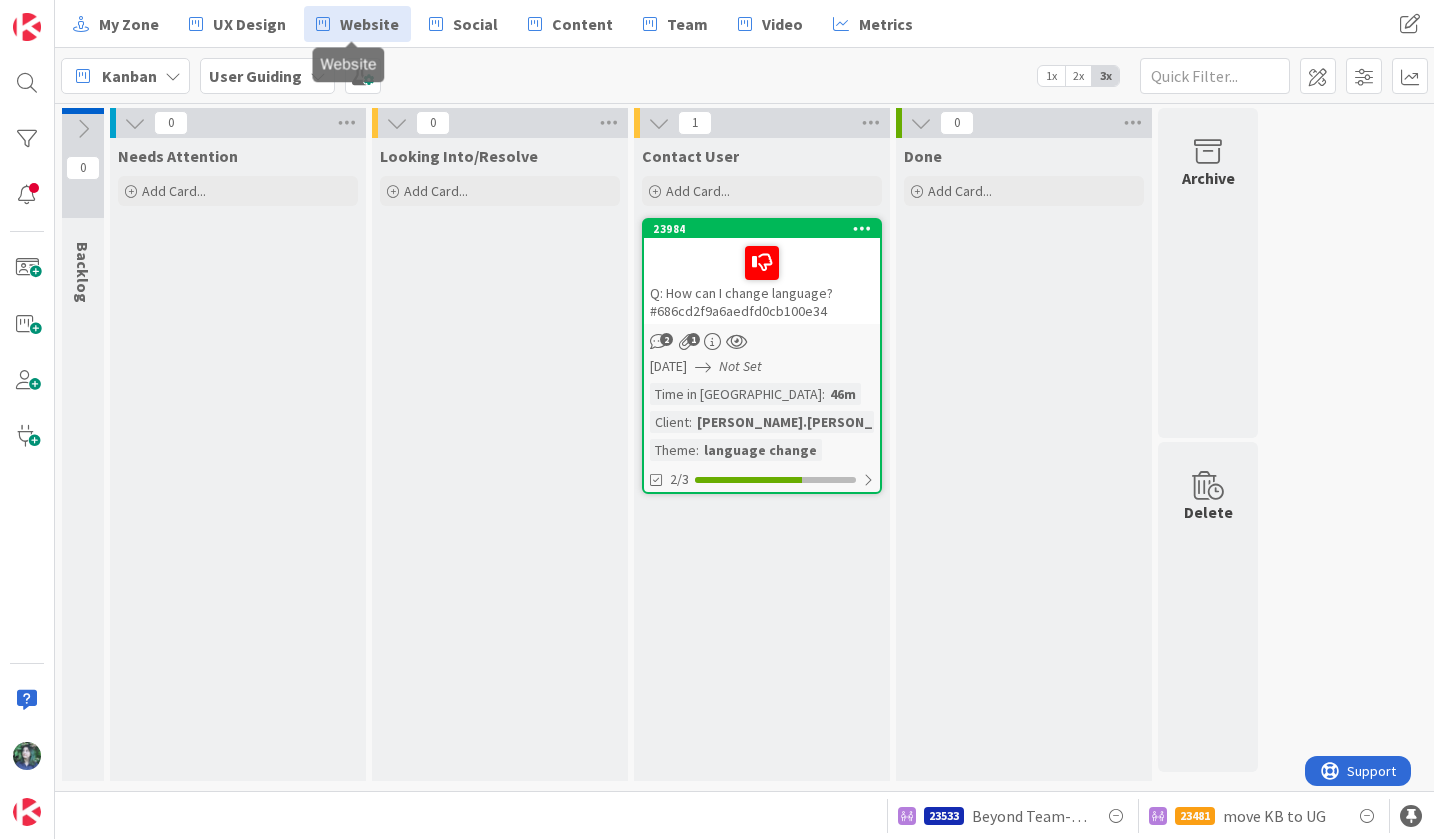 click on "Website" at bounding box center [357, 24] 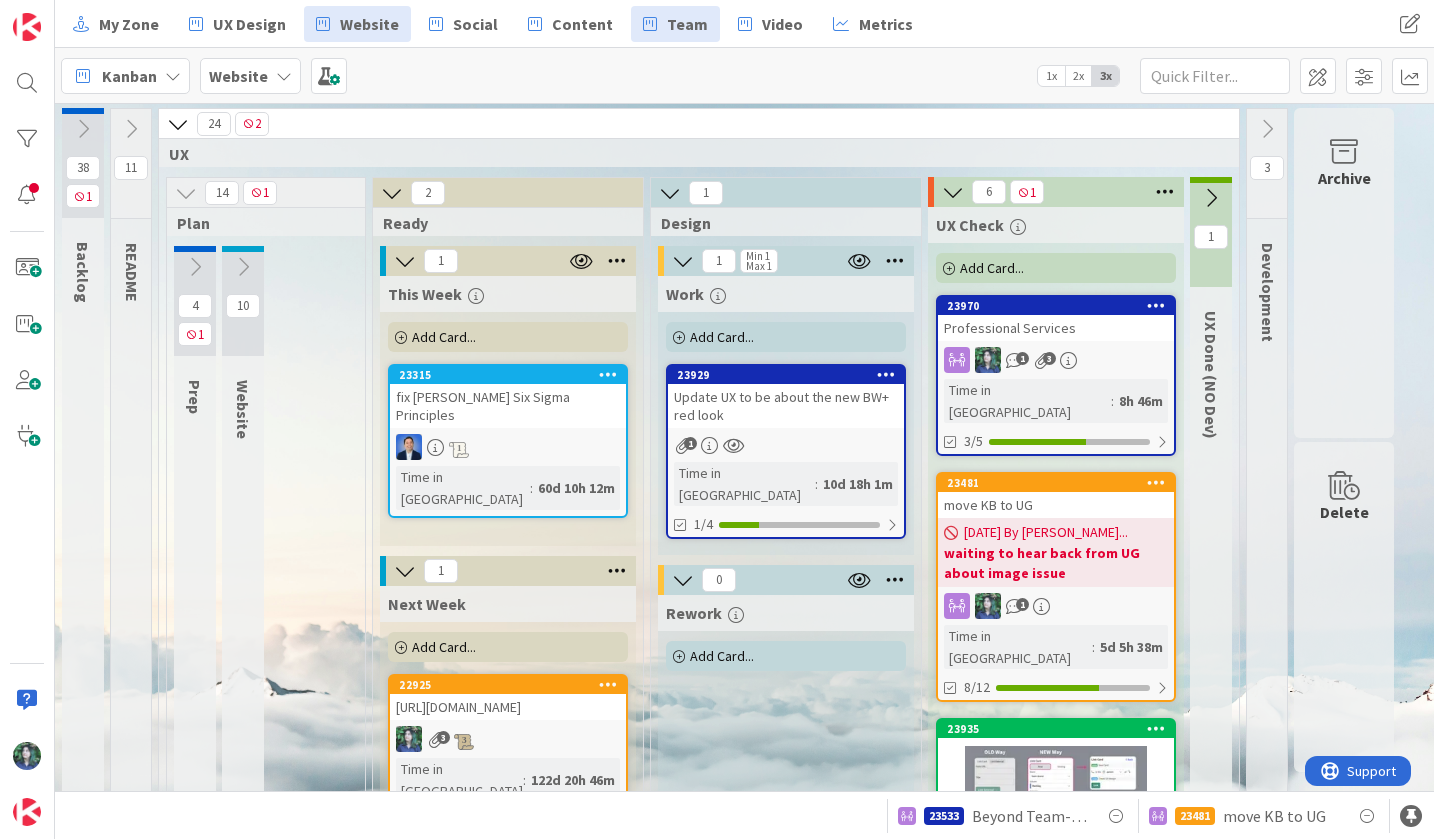 scroll, scrollTop: 0, scrollLeft: 0, axis: both 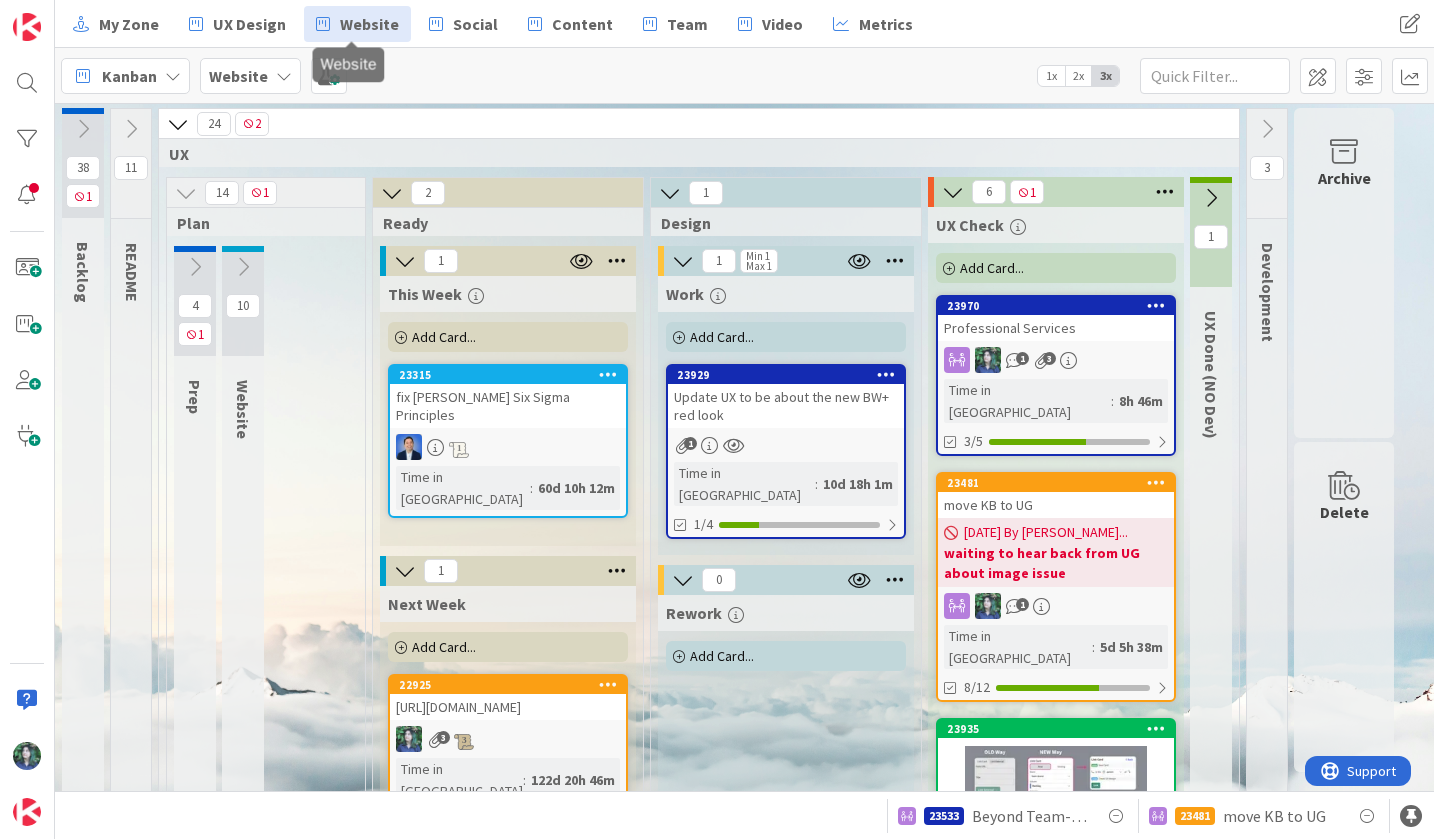 click on "23970 Professional Services 1 3 Time in Column : 8h 46m 3/5" at bounding box center [1056, 375] 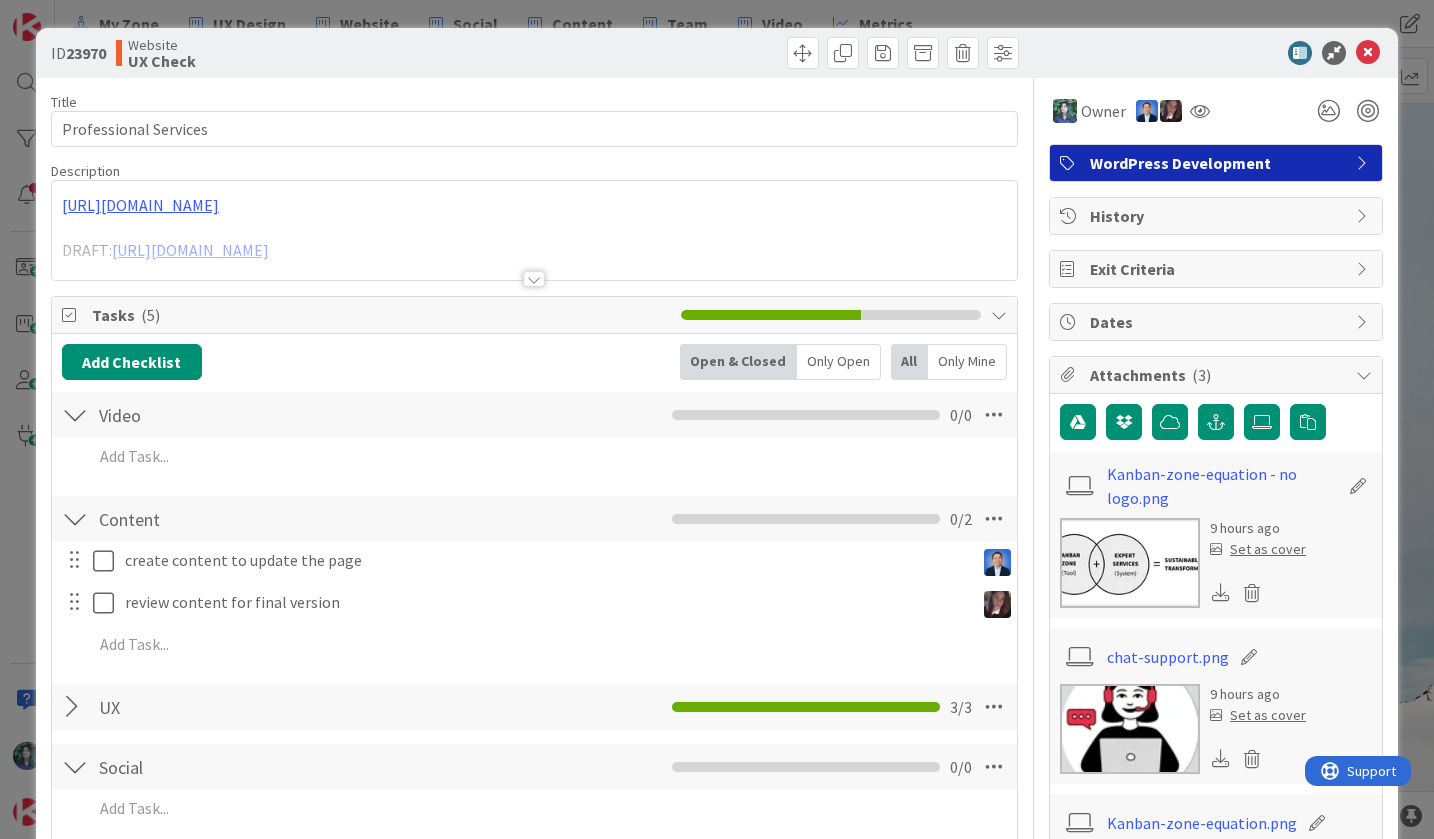 scroll, scrollTop: 0, scrollLeft: 0, axis: both 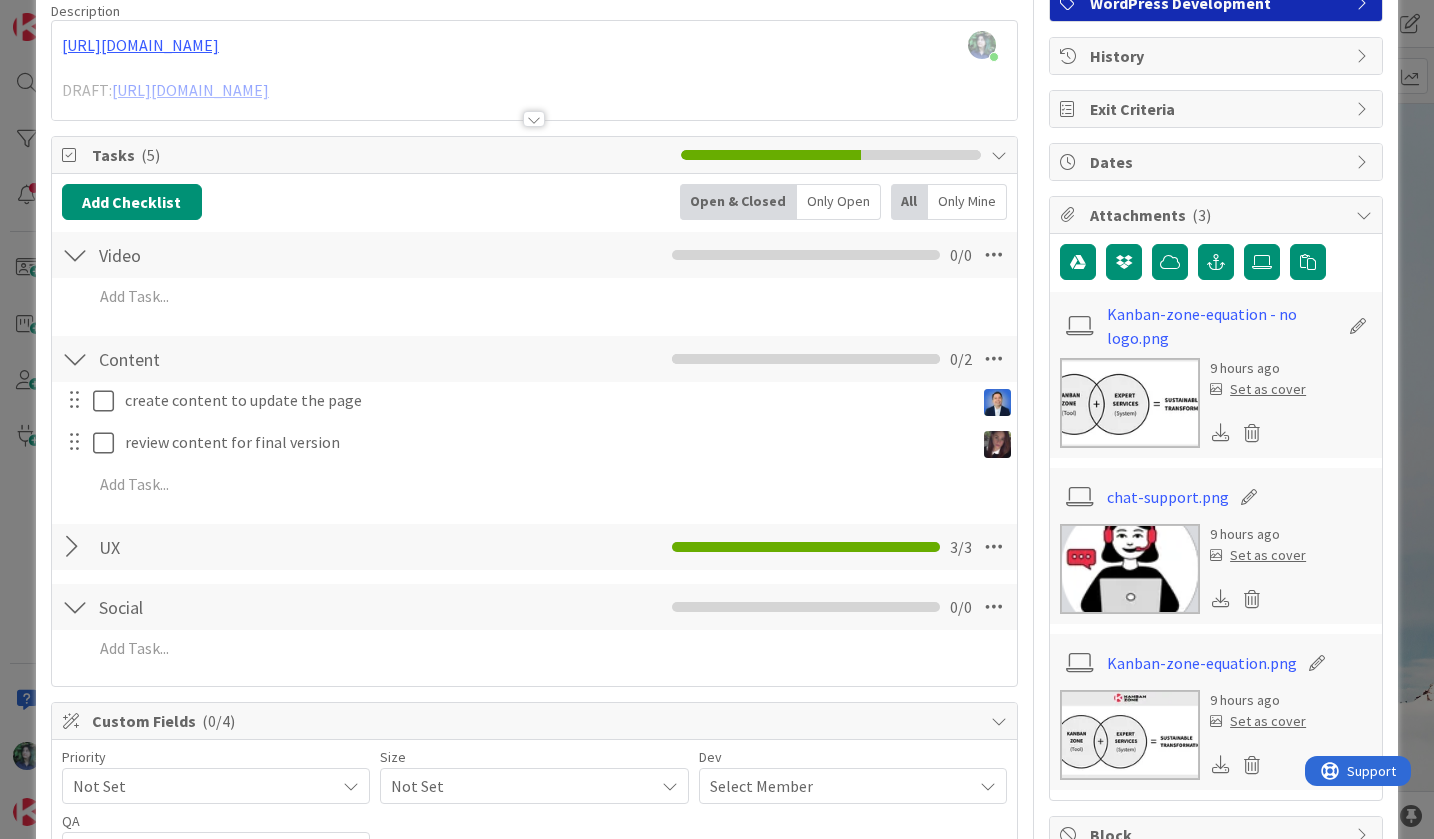 click at bounding box center (1130, 735) 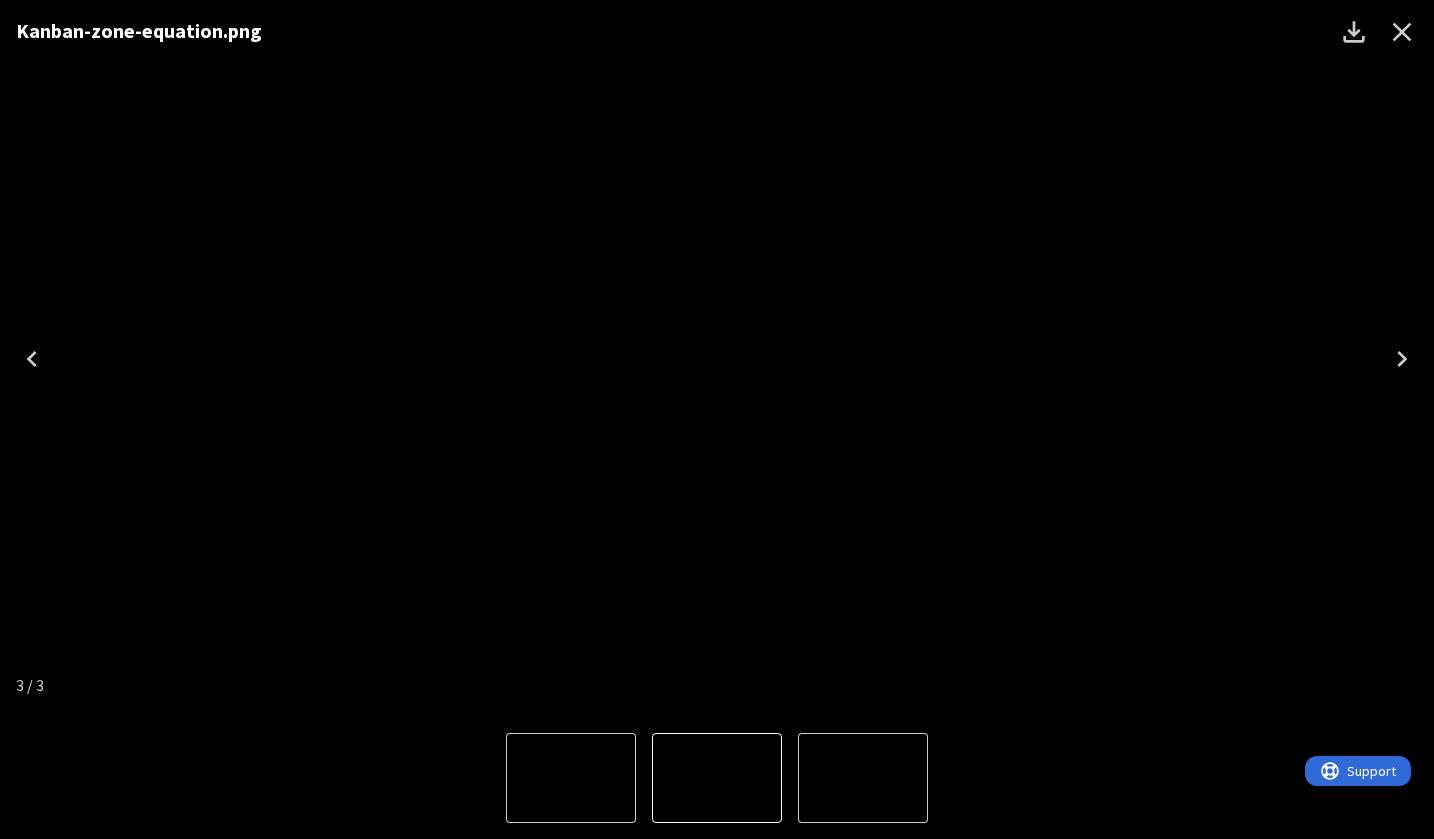 click 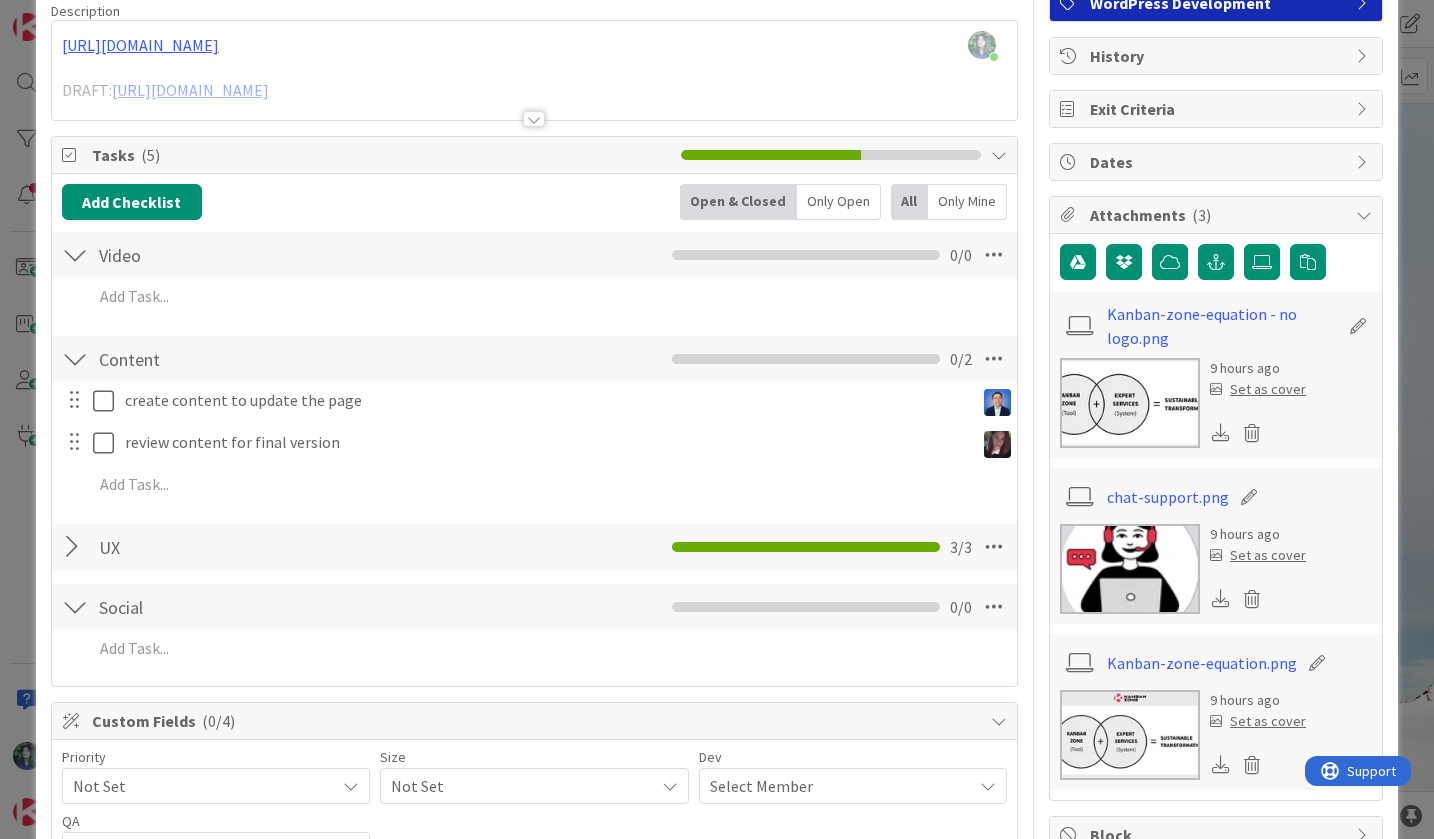 click at bounding box center (1130, 403) 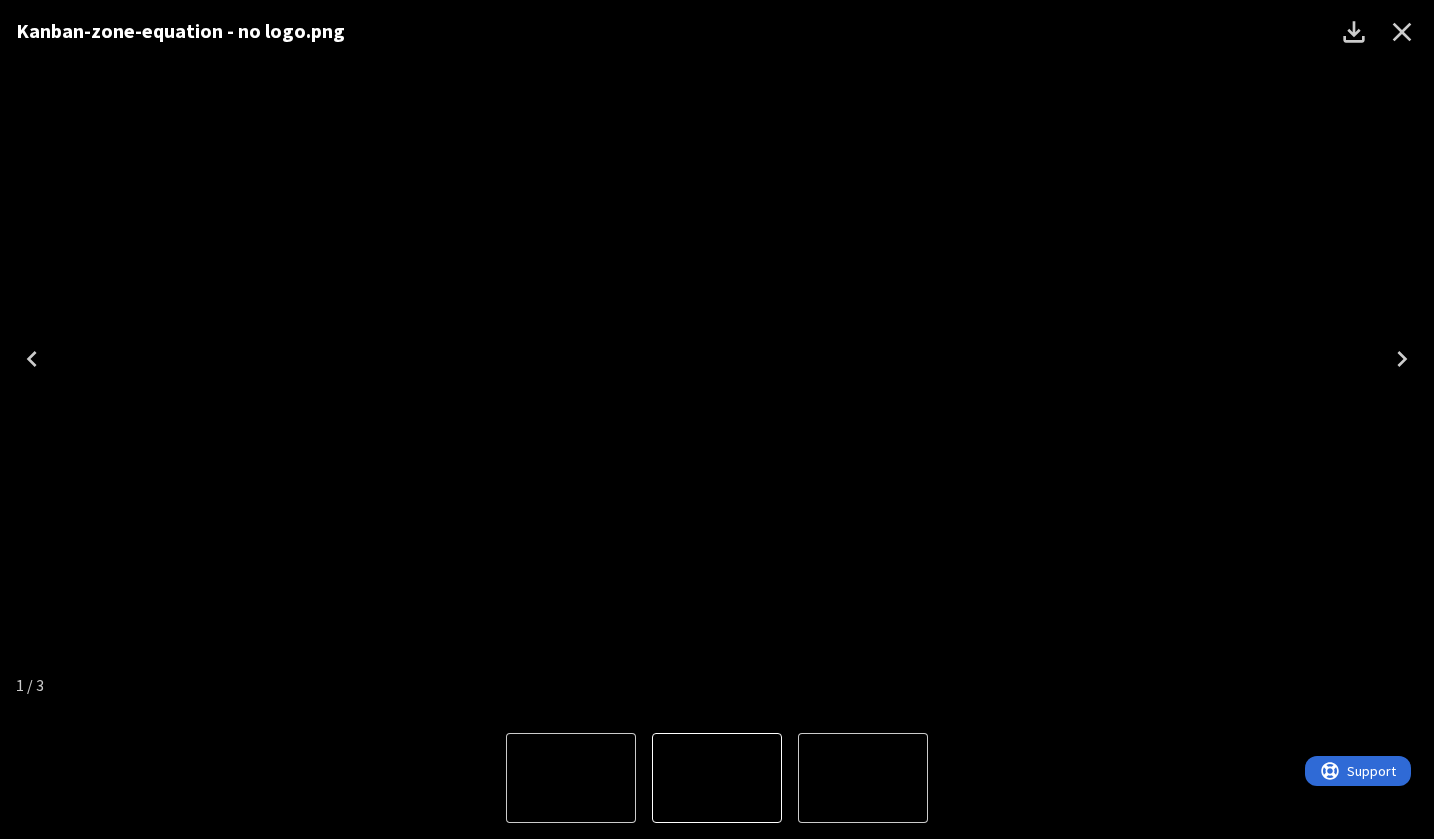 click 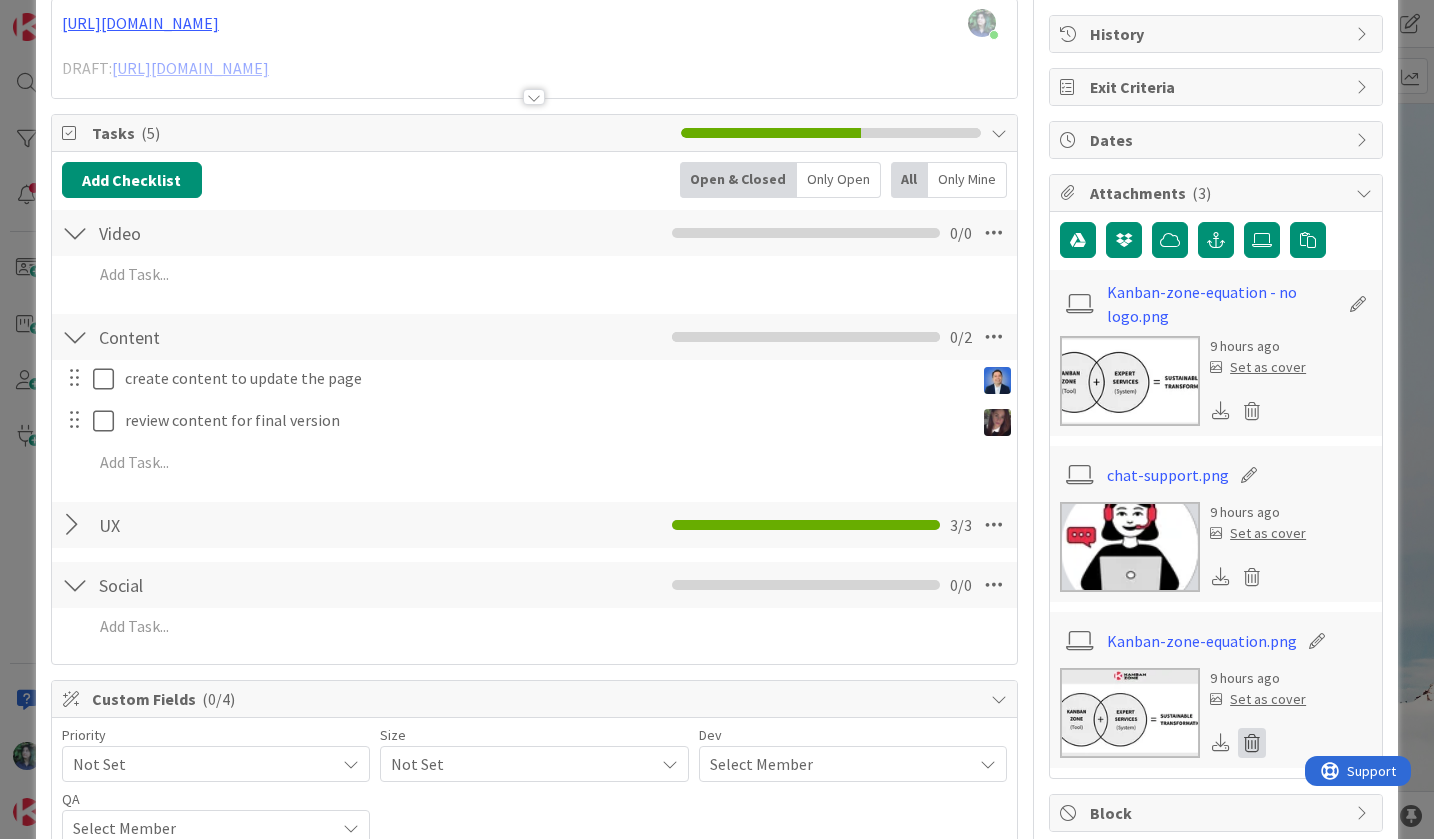 scroll, scrollTop: 184, scrollLeft: 0, axis: vertical 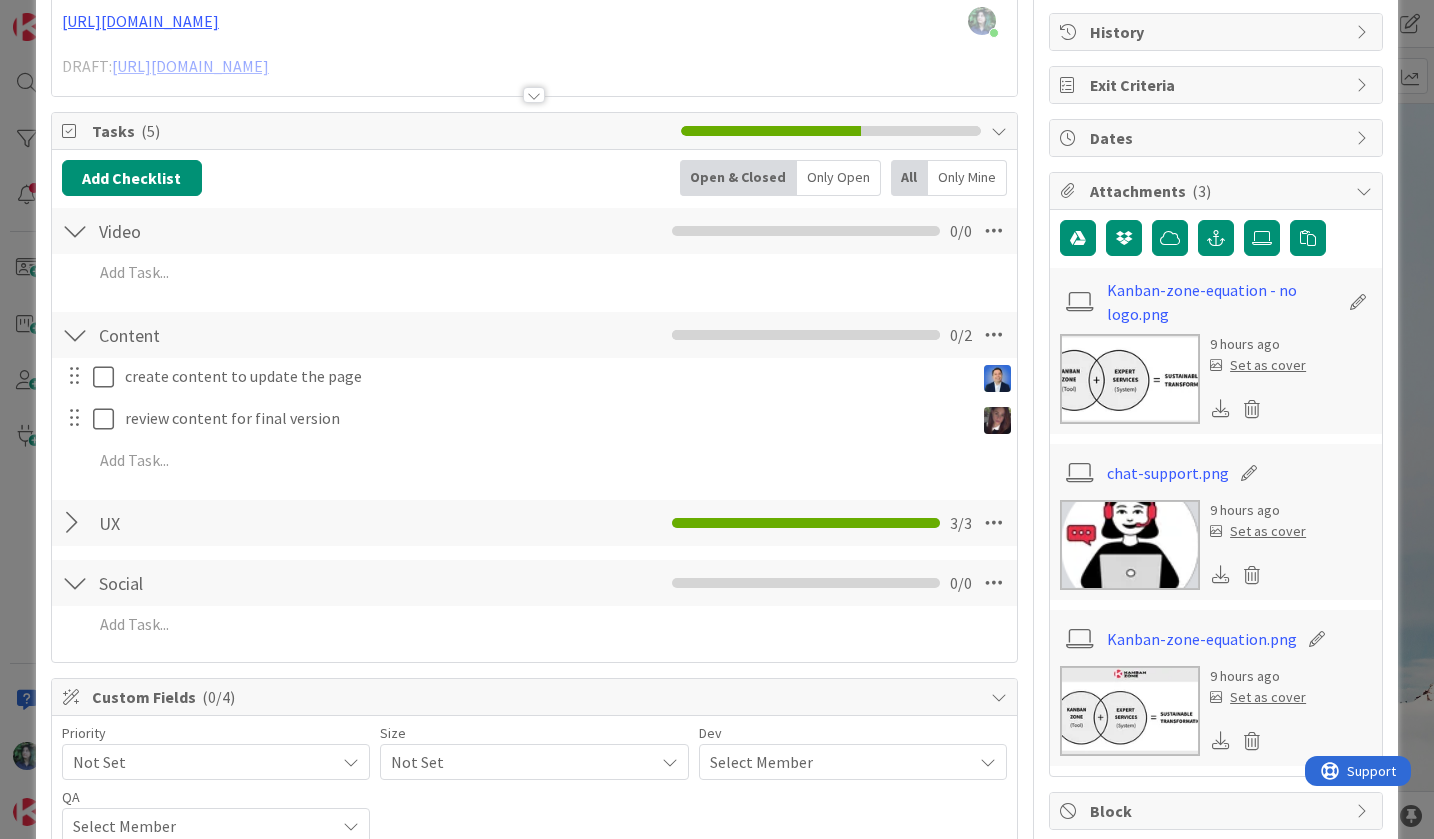 click at bounding box center [75, 523] 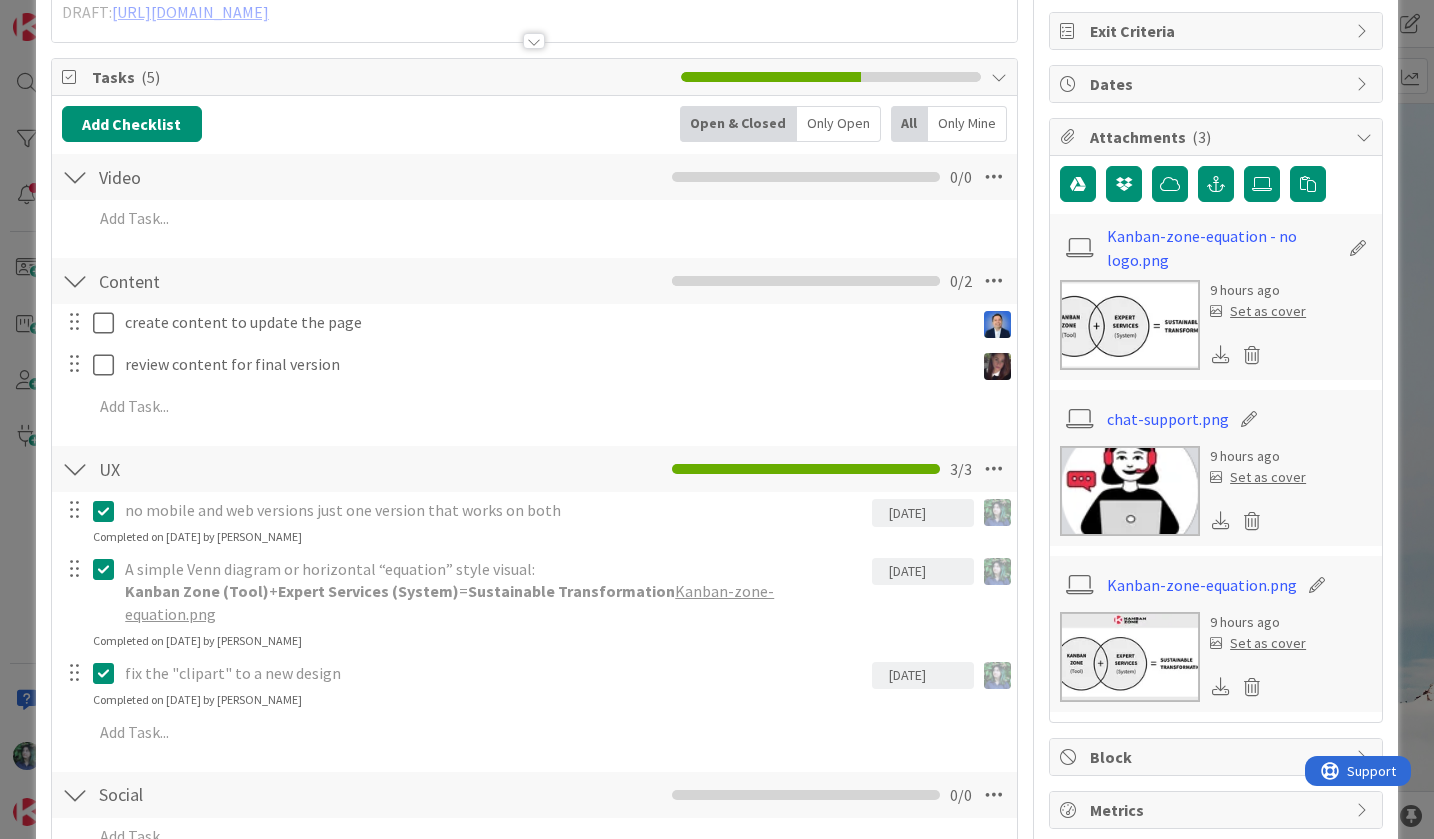 scroll, scrollTop: 239, scrollLeft: 0, axis: vertical 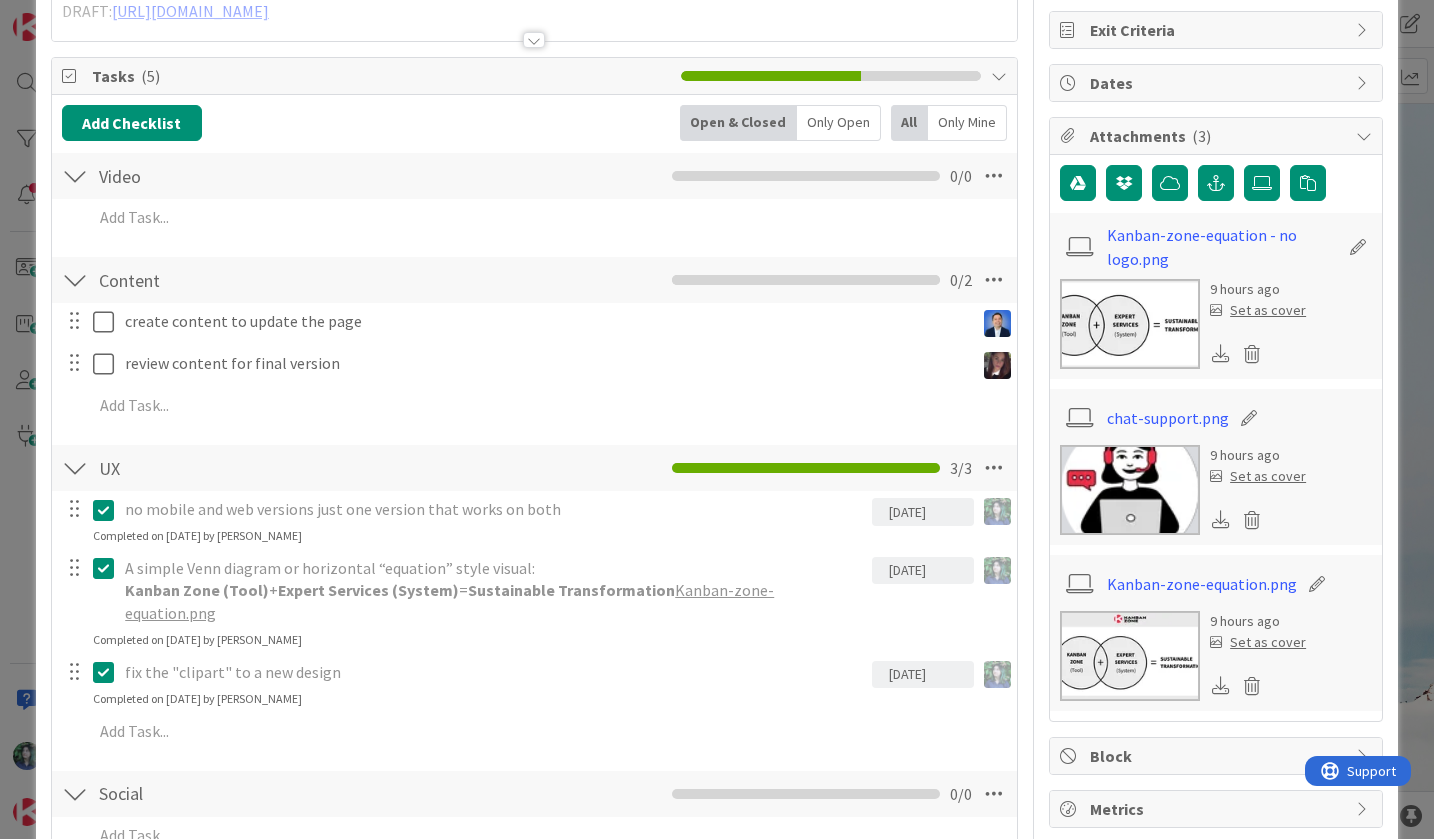 click at bounding box center (1130, 490) 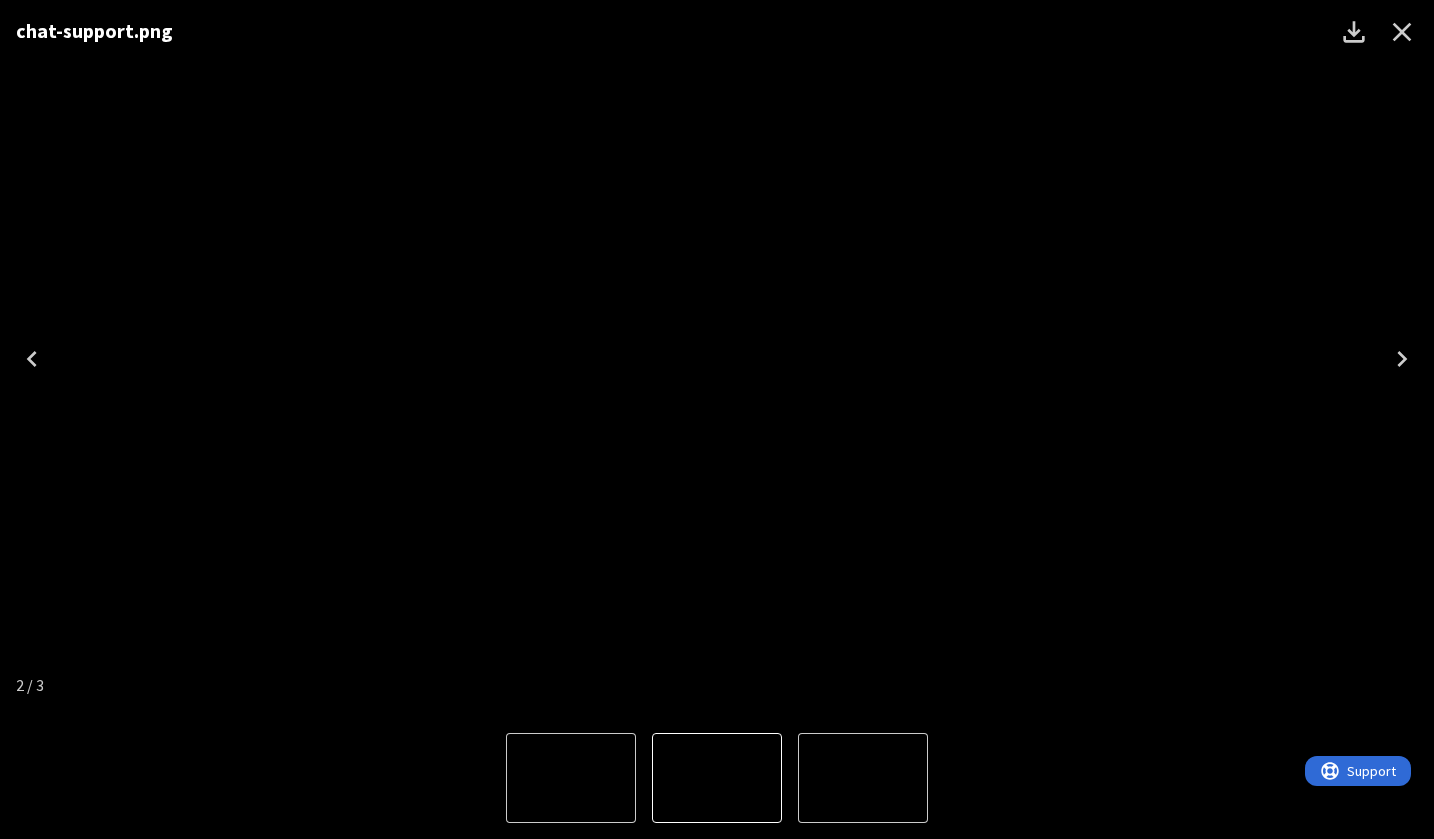 click 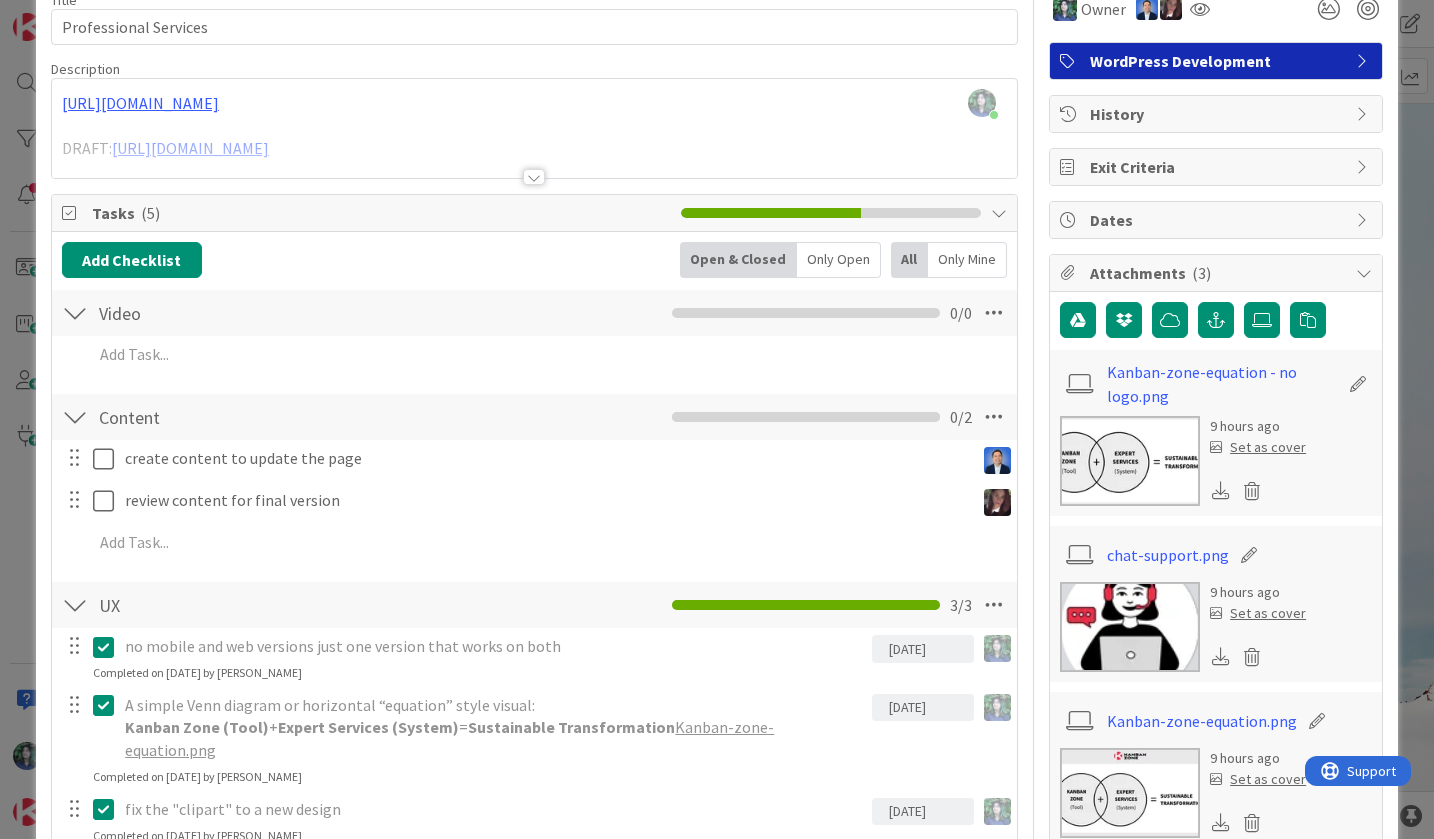 scroll, scrollTop: 0, scrollLeft: 0, axis: both 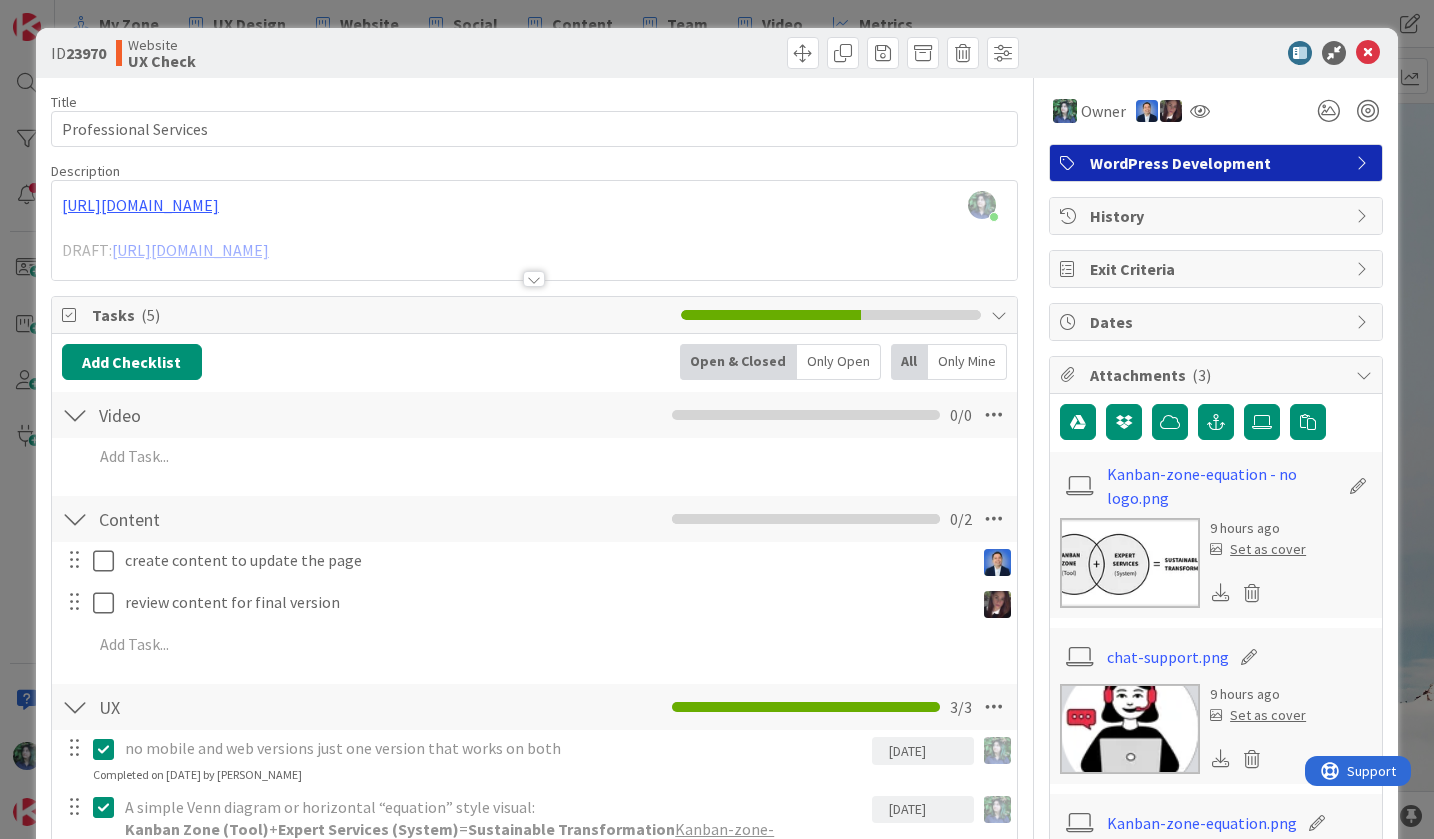click at bounding box center [534, 254] 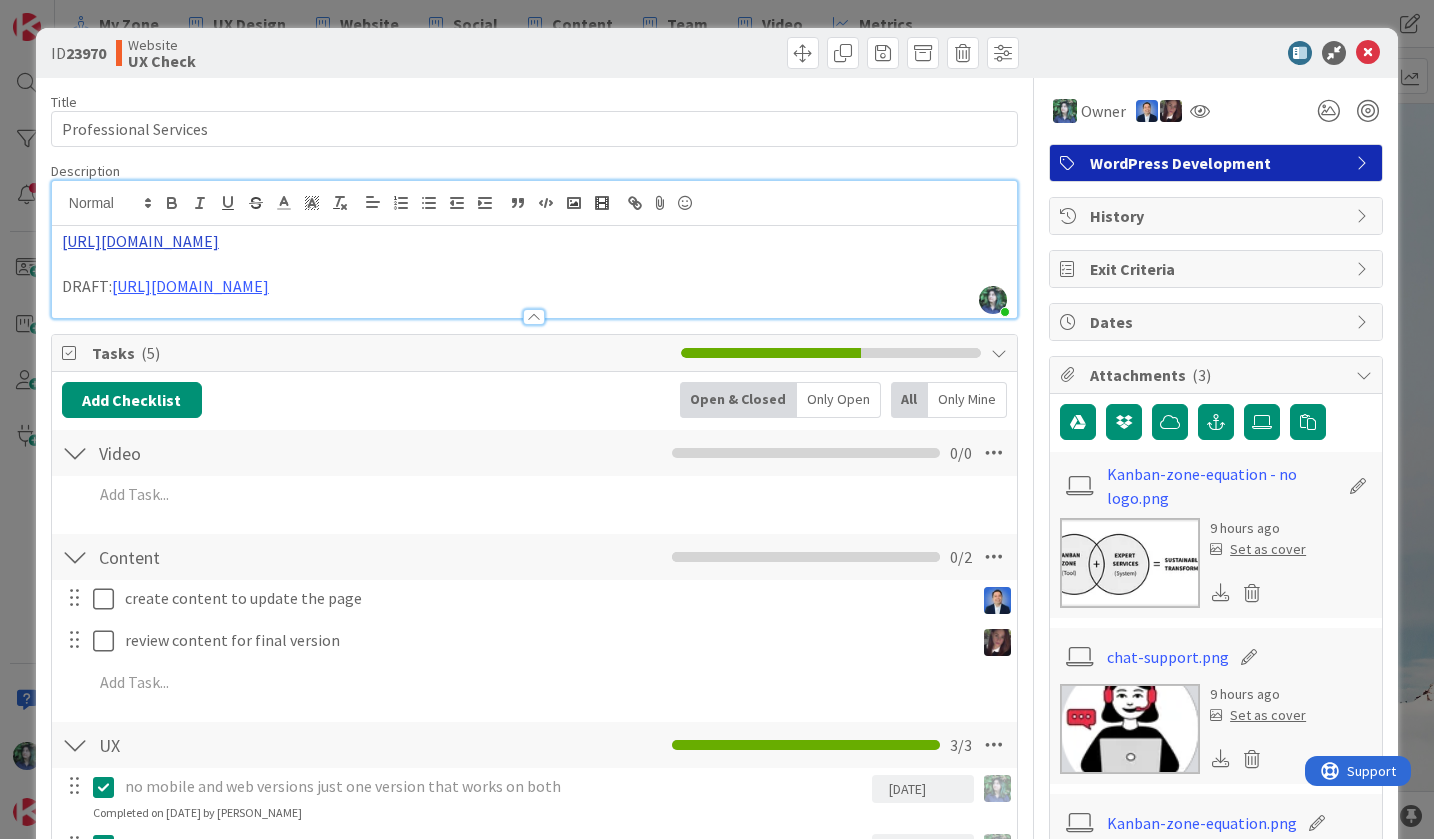 click on "https://kanbanzone.com/services/" at bounding box center (140, 241) 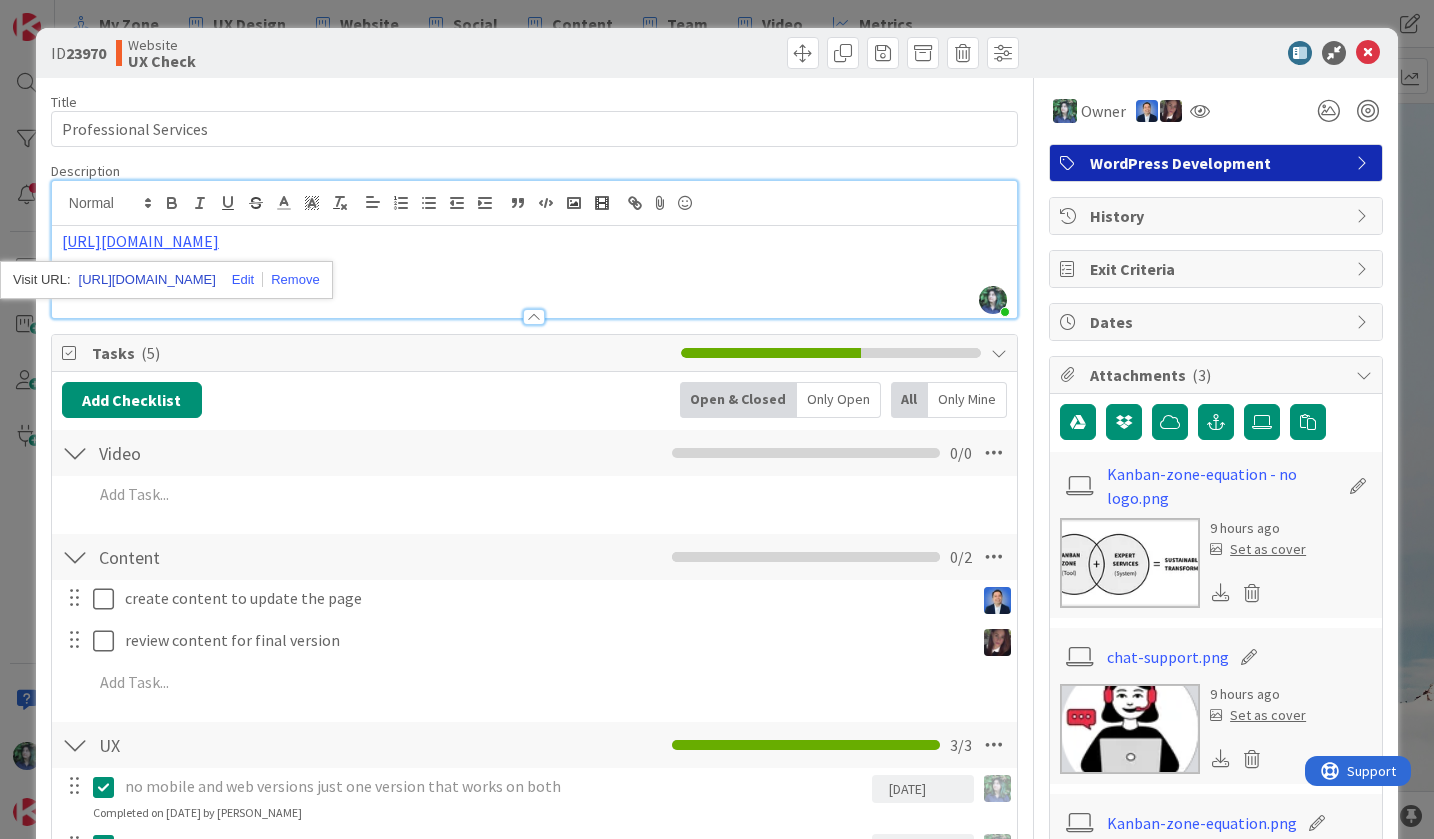 click on "https://kanbanzone.com/services" at bounding box center [147, 280] 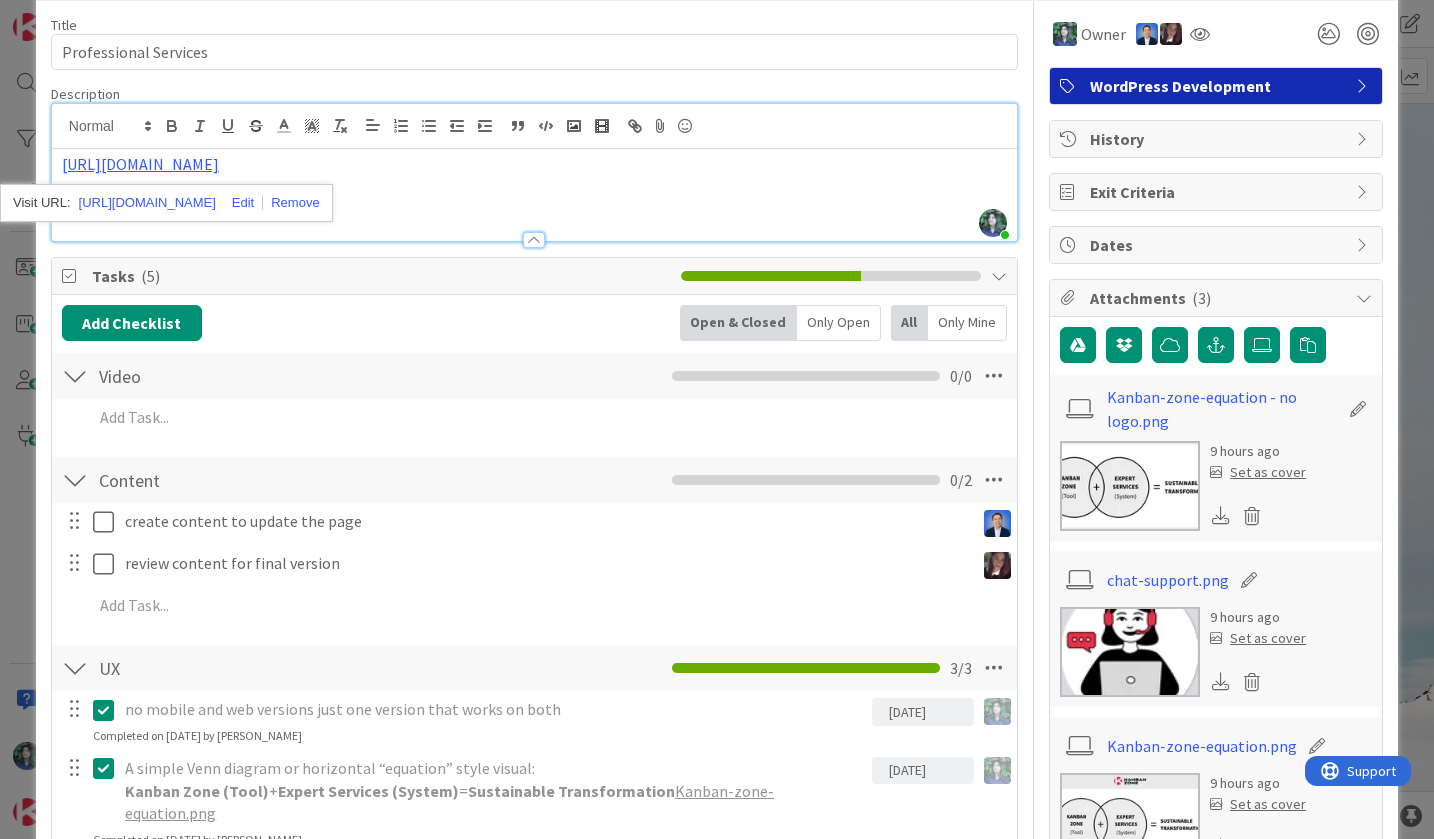 scroll, scrollTop: 98, scrollLeft: 0, axis: vertical 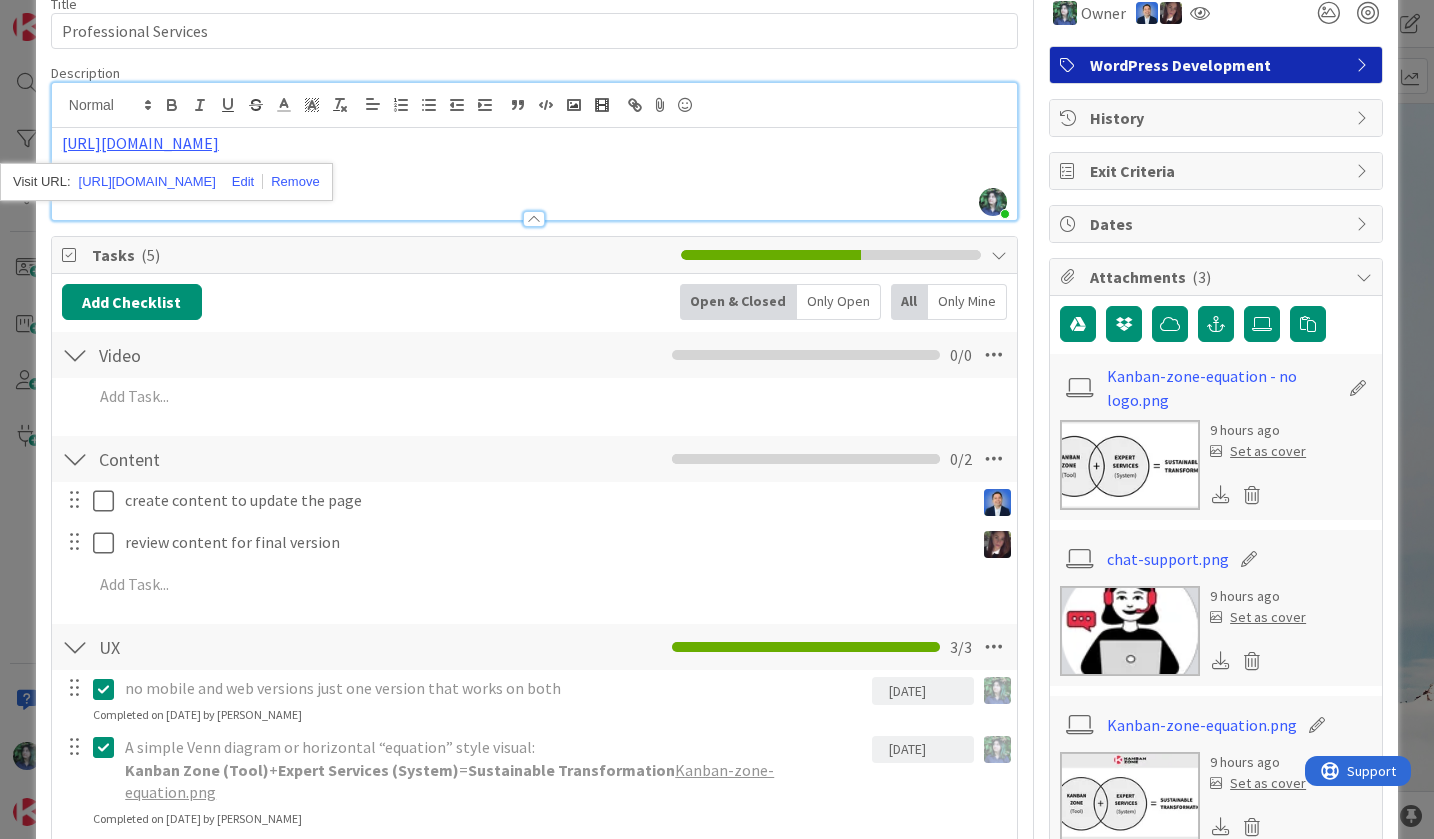 click at bounding box center [1130, 465] 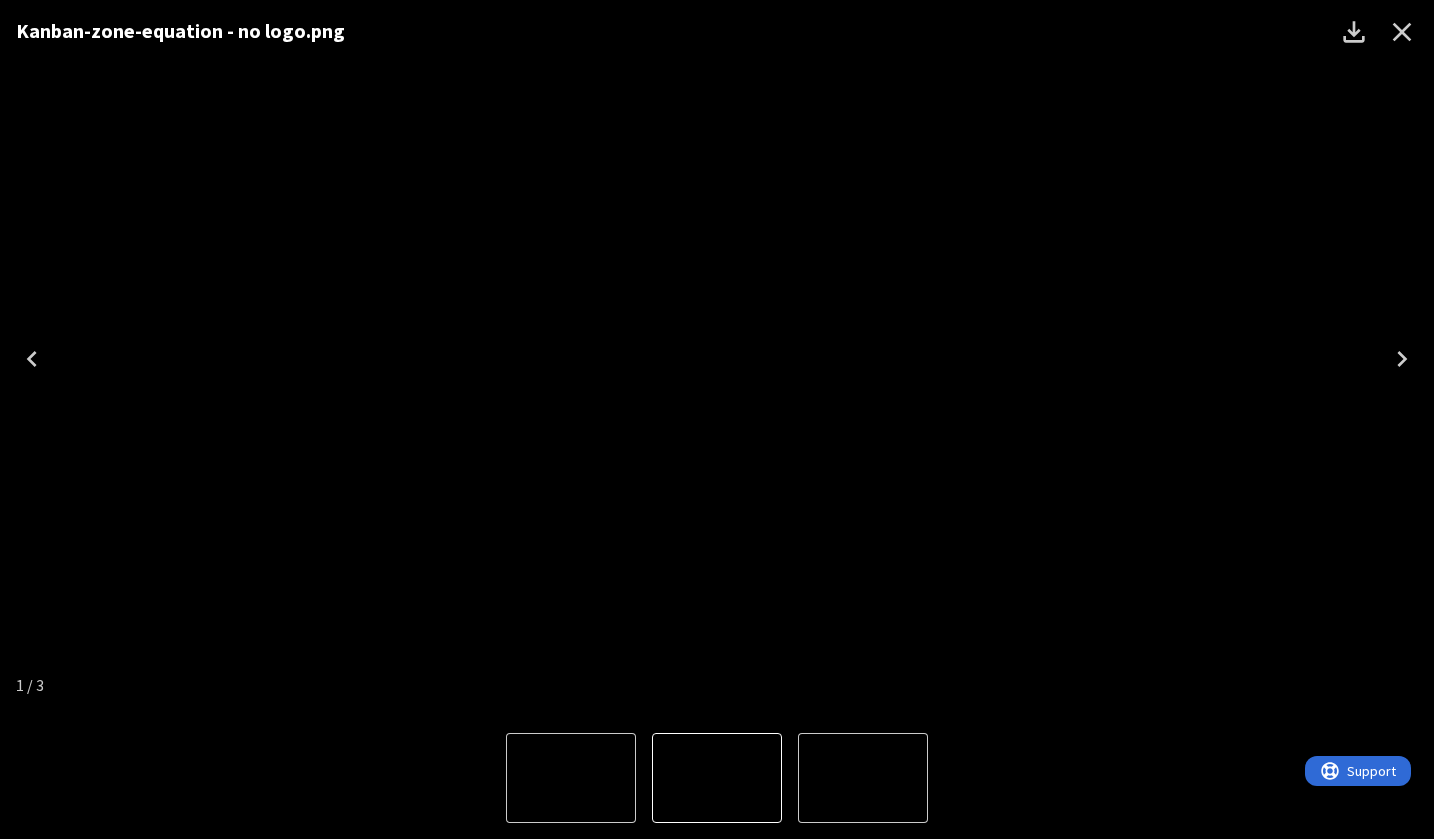 click 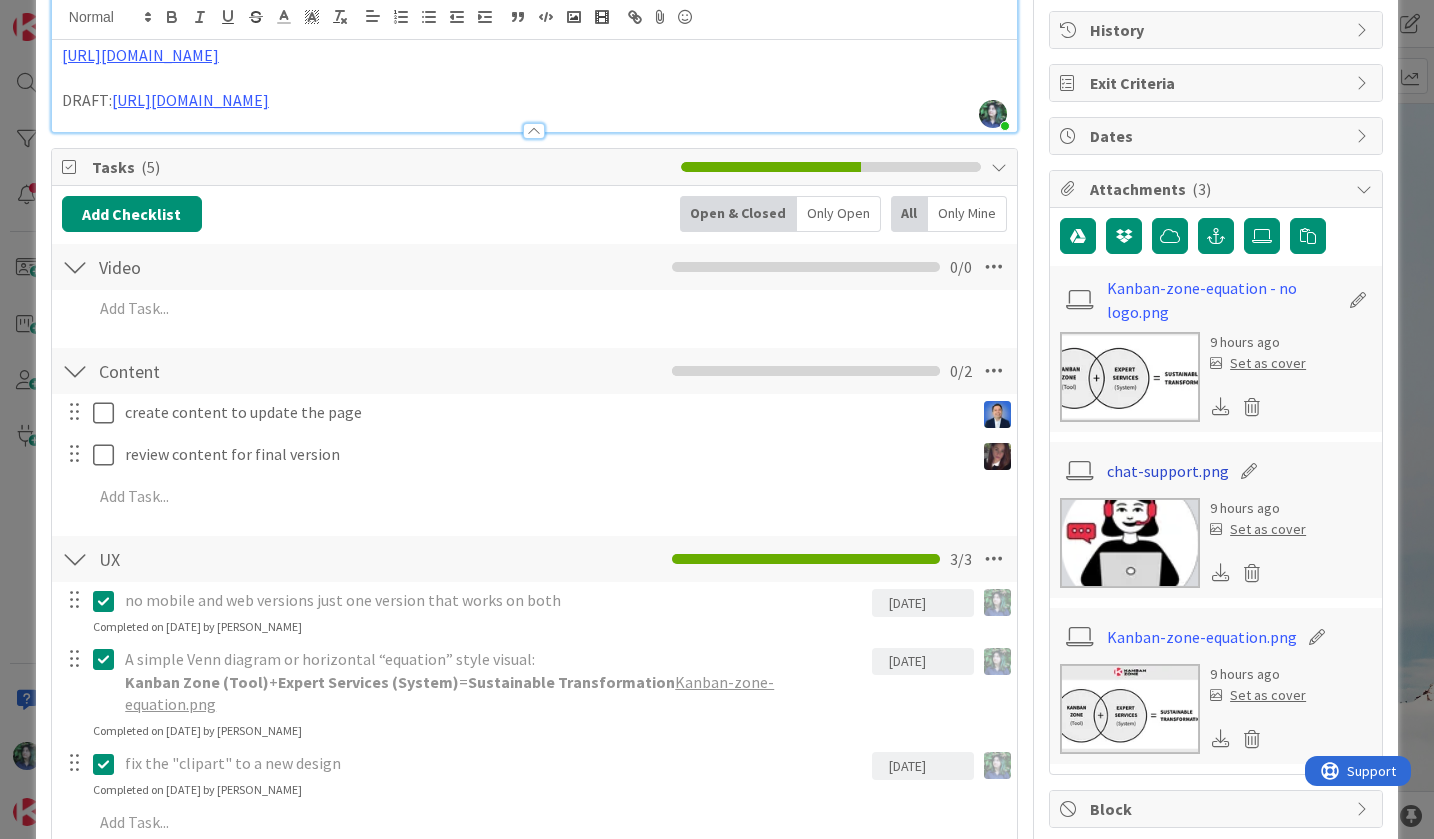 scroll, scrollTop: 190, scrollLeft: 0, axis: vertical 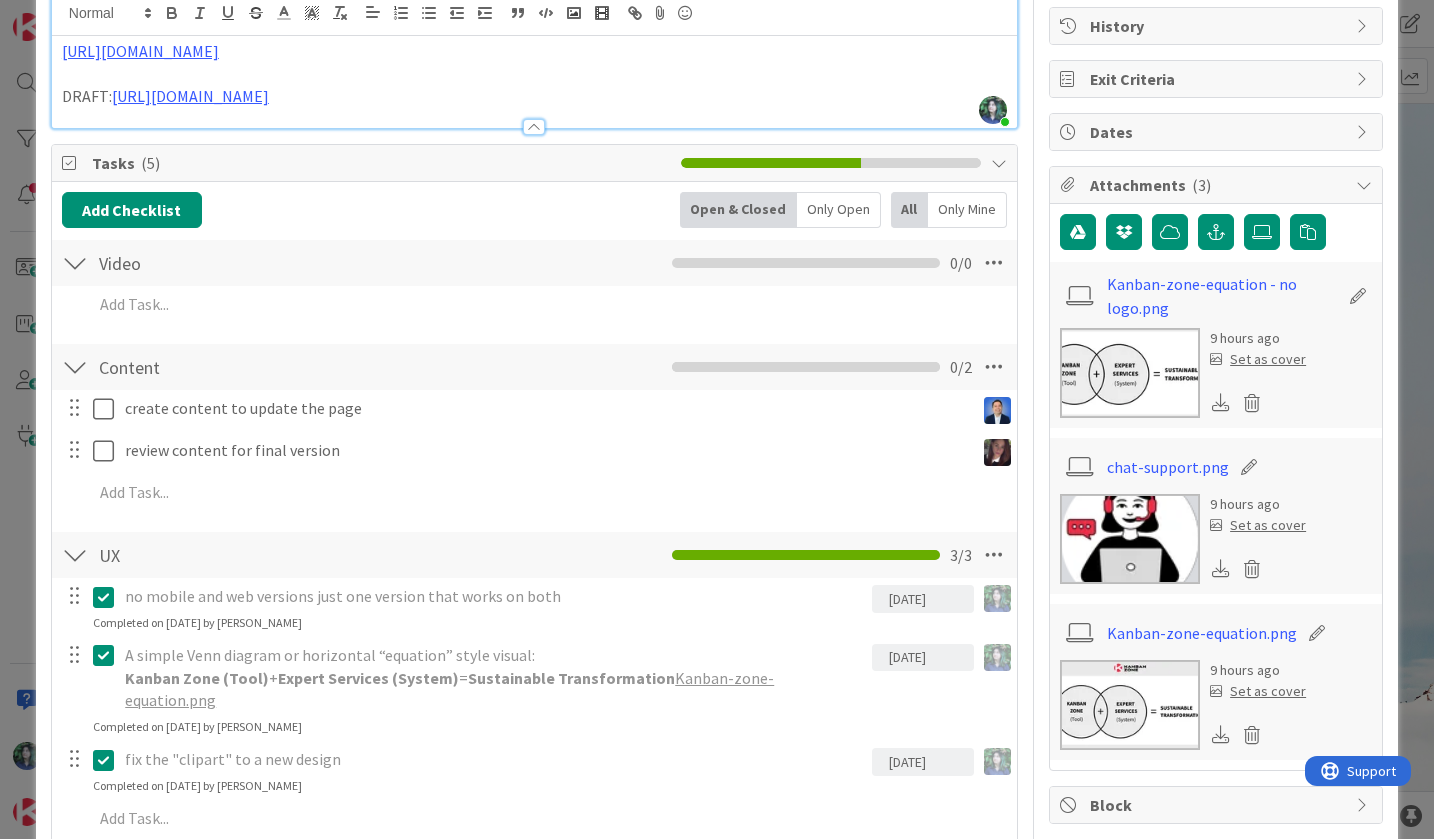 click at bounding box center [108, 655] 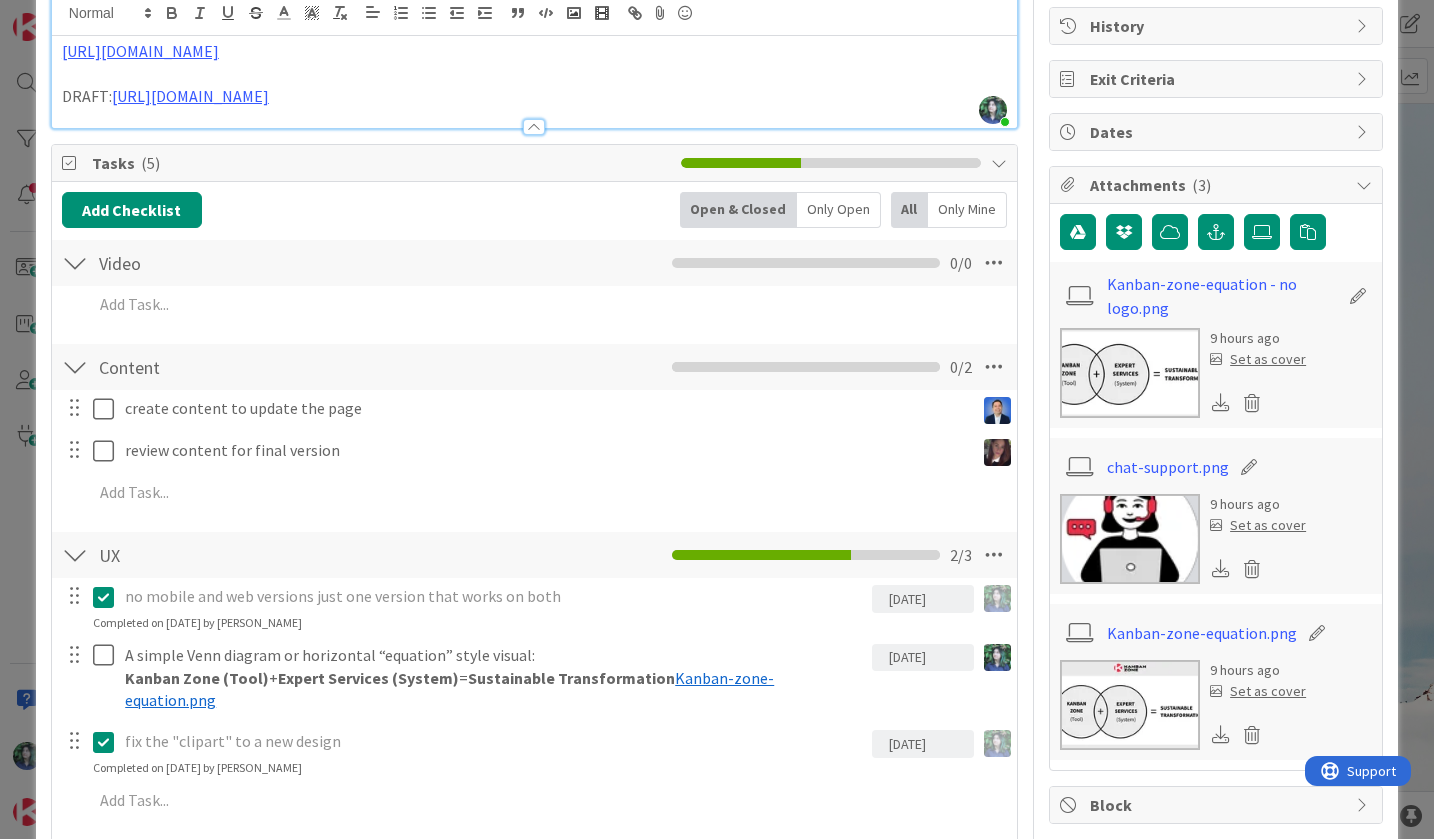 click on "no mobile and web versions just one version that works on both 07/09/2025 Navigate forward to interact with the calendar and select a date. Press the question mark key to get the keyboard shortcuts for changing dates. 07/09/2025 Navigate forward to interact with the calendar and select a date. Press the question mark key to get the keyboard shortcuts for changing dates. Update Cancel Completed on 07/08/2025 by Chloe R A simple Venn diagram or horizontal “equation” style visual: Kanban Zone (Tool)  +  Expert Services (System)  =  Sustainable Transformation  ﻿ Kanban-zone-equation.png ﻿ 07/11/2025 Navigate forward to interact with the calendar and select a date. Press the question mark key to get the keyboard shortcuts for changing dates. 07/11/2025 Navigate forward to interact with the calendar and select a date. Press the question mark key to get the keyboard shortcuts for changing dates. Update Cancel fix the "clipart" to a new design 07/11/2025 07/11/2025 Update Cancel Add Add Multiple Cancel" at bounding box center [534, 702] 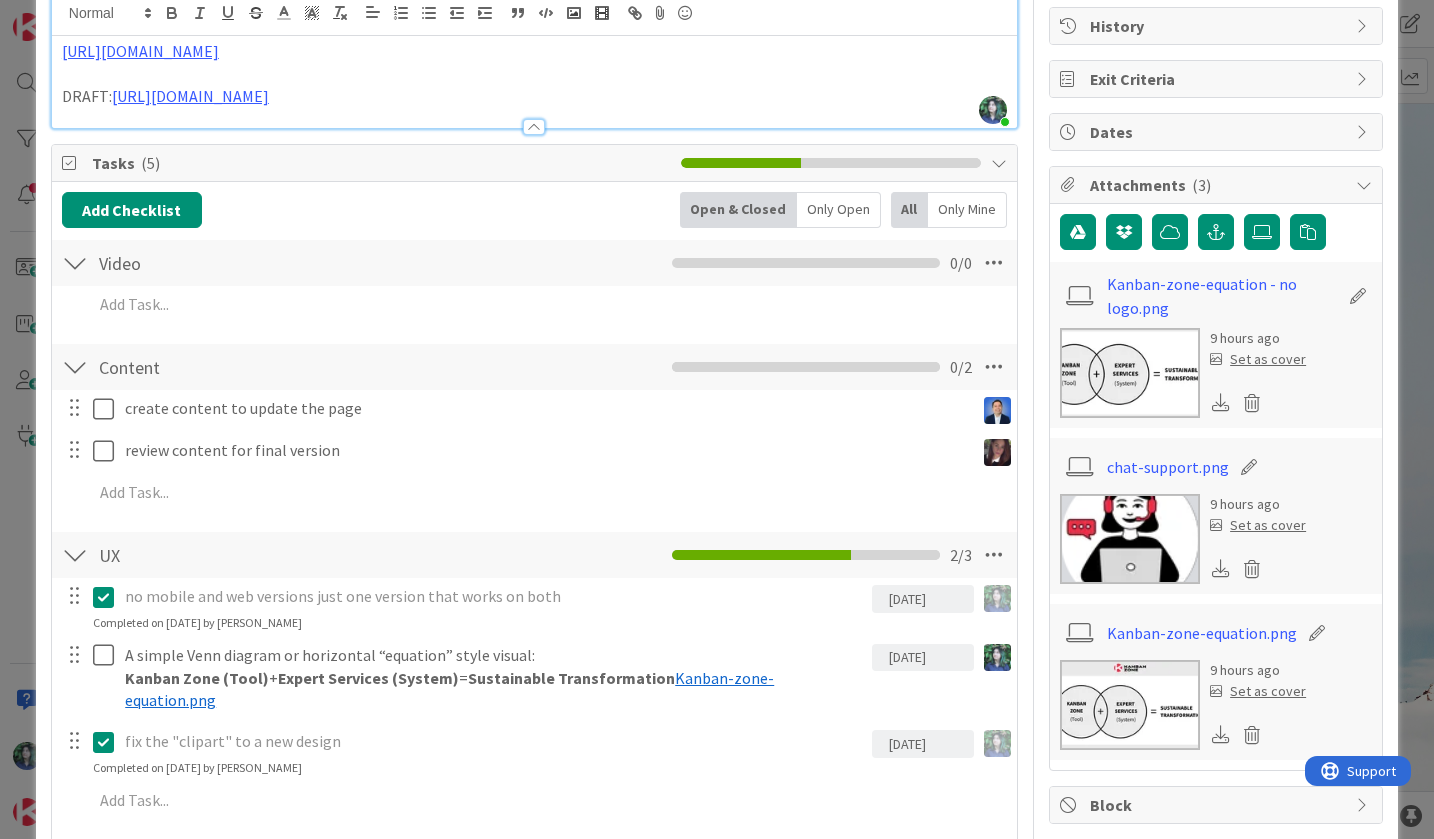 click at bounding box center (108, 742) 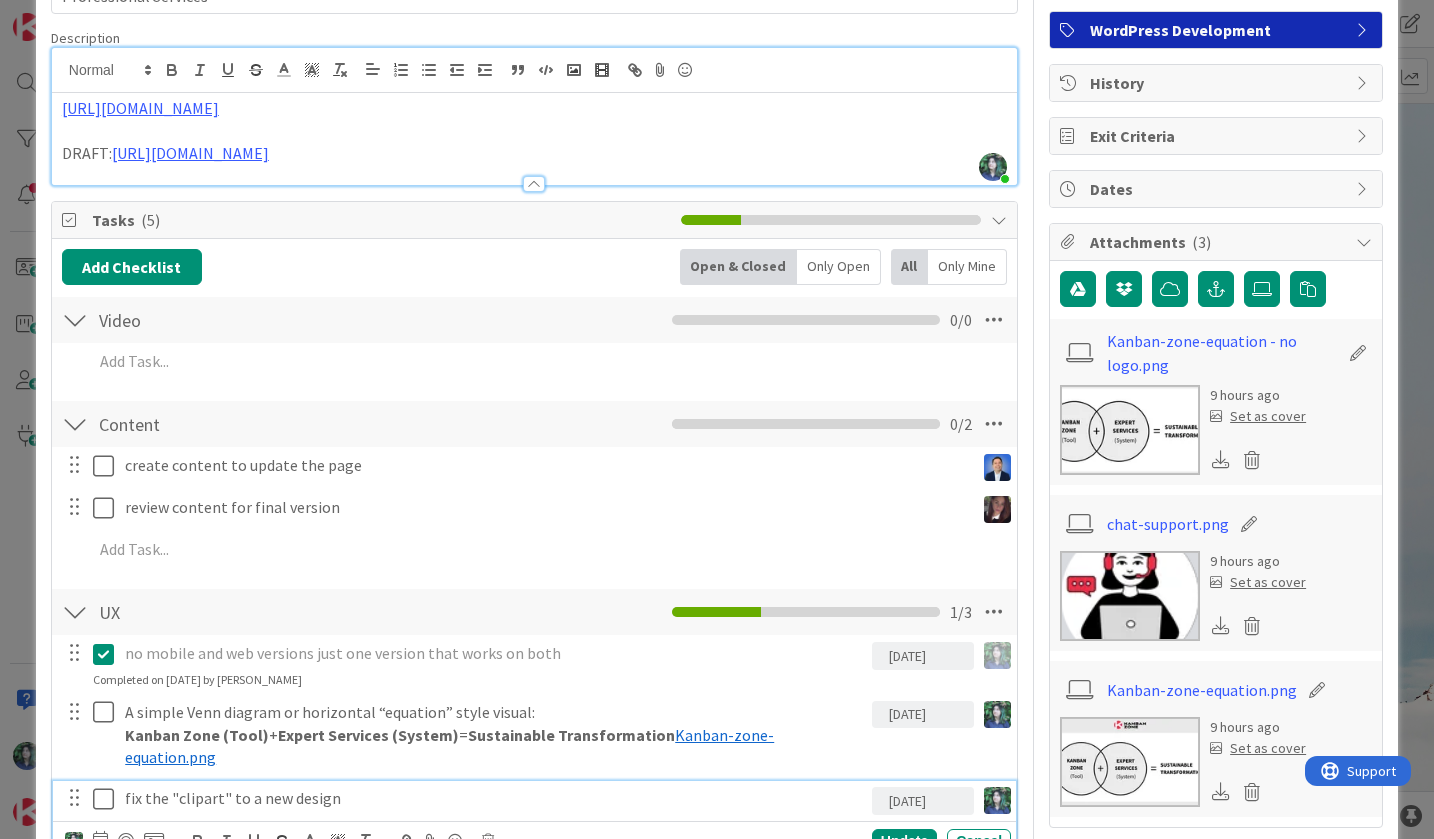 scroll, scrollTop: 0, scrollLeft: 0, axis: both 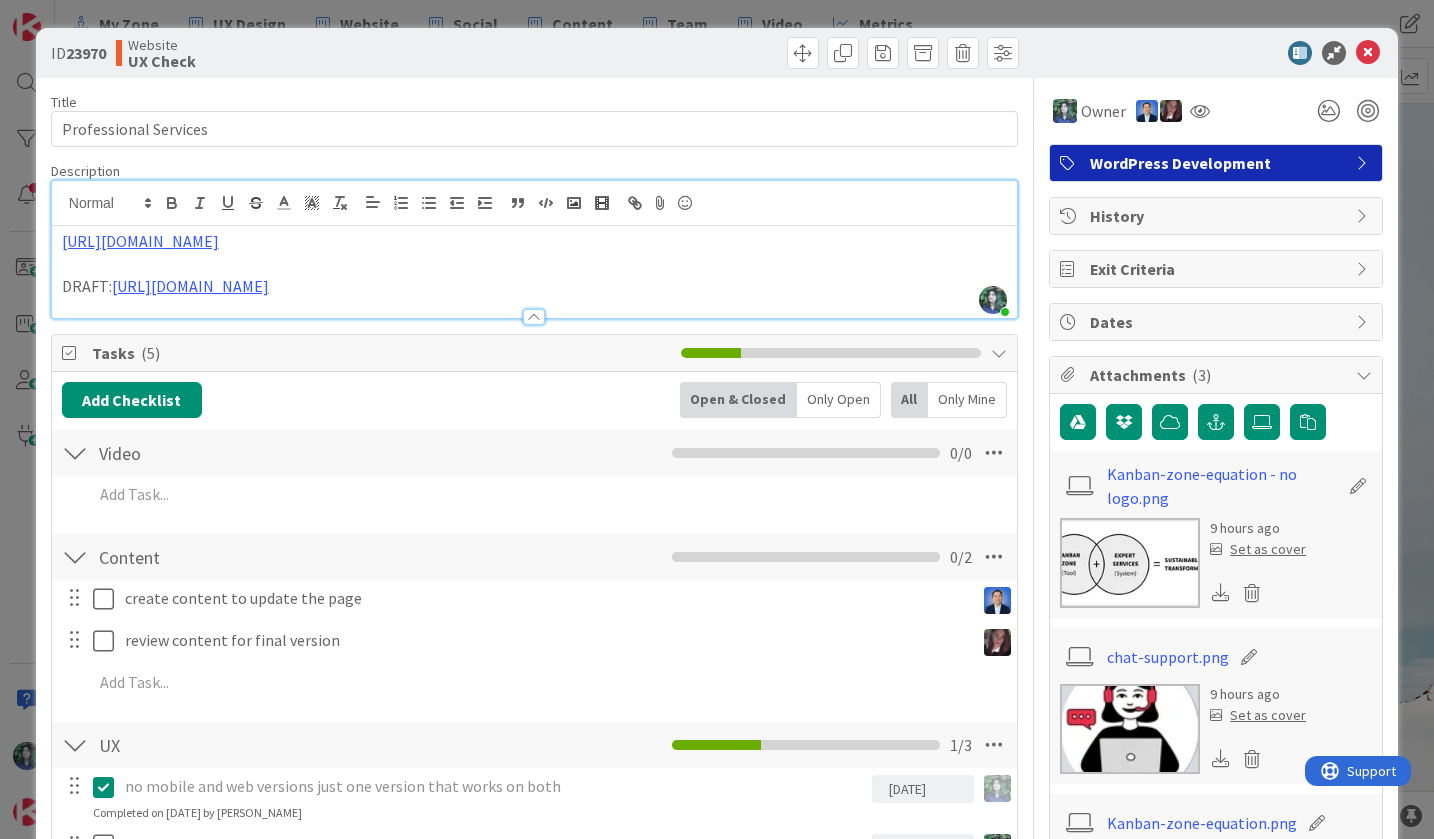 click on "ID  23970 Website  UX Check Title 21 / 128 Professional Services Description Chloe R joined  3 m ago https://kanbanzone.com/services/ DRAFT:  https://docs.google.com/document/d/18lruUrPtCcjVylDMqiIPT6FFlvlvACVR8iiRnoA_TGg/edit?tab=t.0 https://kanbanzone.com/services Owner WordPress Development Tasks ( 5 ) Add Checklist Open & Closed Only Open All Only Mine Video Checklist Name 5 / 64 Video 0 / 0 Navigate forward to interact with the calendar and select a date. Press the question mark key to get the keyboard shortcuts for changing dates. Add Add Multiple Cancel Content Checklist Name 7 / 64 Content 0 / 2 create content to update the page Navigate forward to interact with the calendar and select a date. Press the question mark key to get the keyboard shortcuts for changing dates. Update Cancel review content for final version Navigate forward to interact with the calendar and select a date. Press the question mark key to get the keyboard shortcuts for changing dates. Update Cancel Add Add Multiple Cancel UX 2 /" at bounding box center [717, 419] 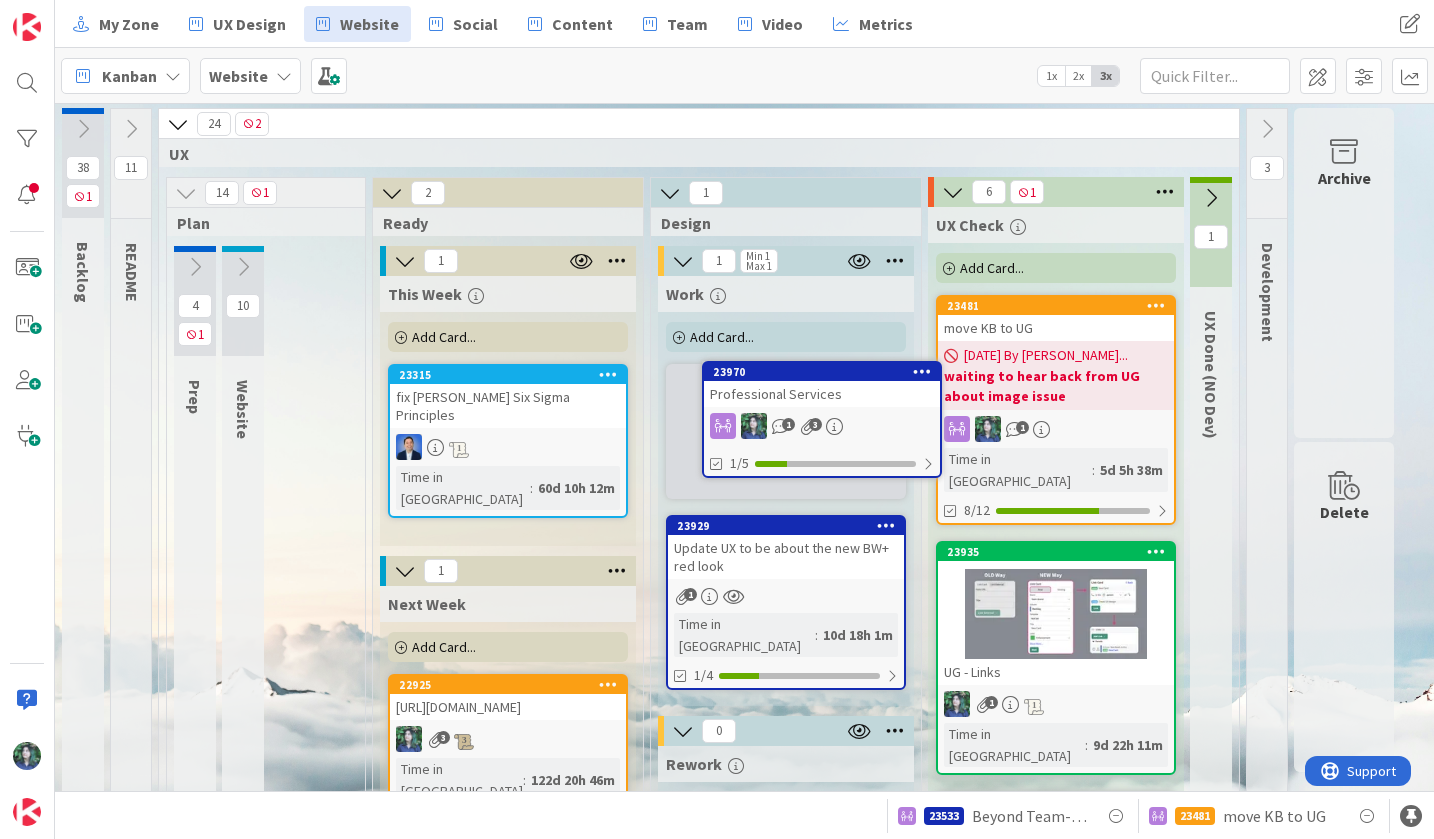 scroll, scrollTop: 0, scrollLeft: 0, axis: both 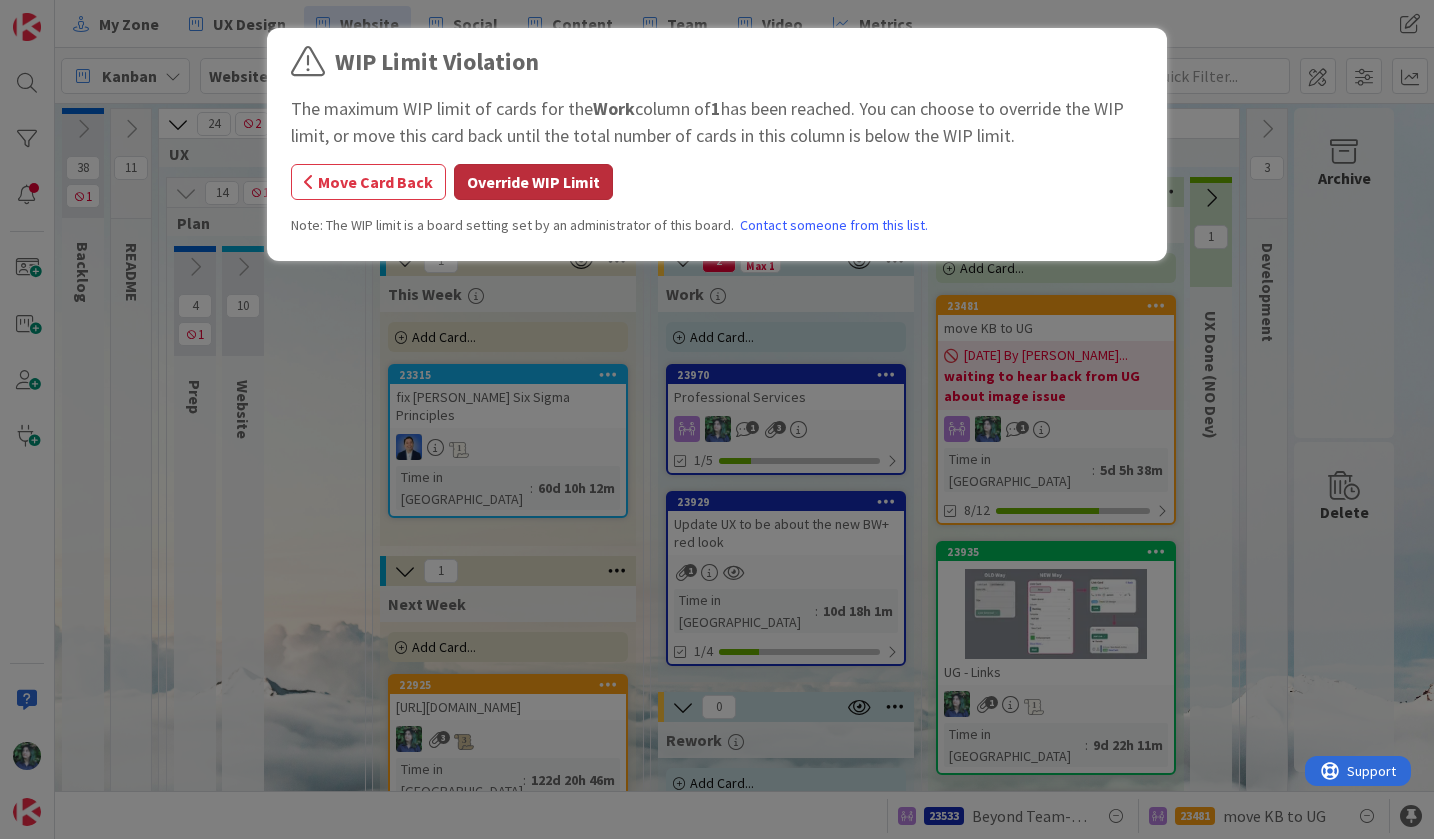 click on "Override WIP Limit" at bounding box center (533, 182) 